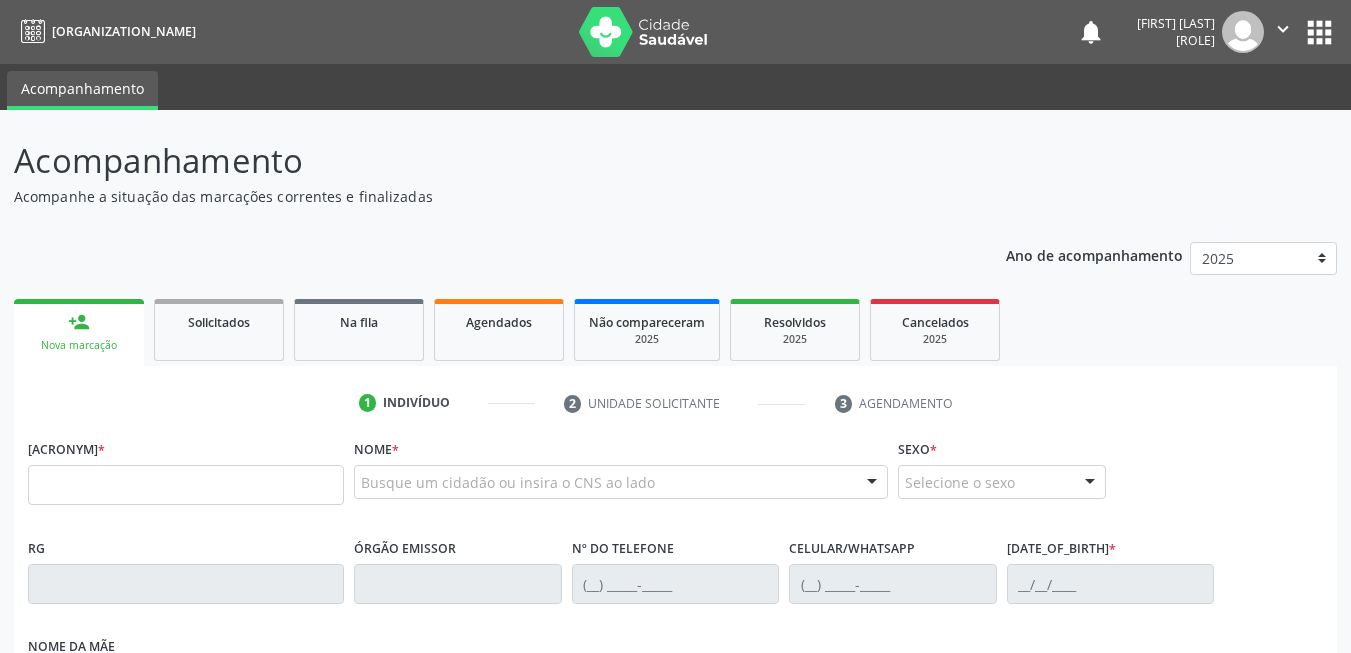 scroll, scrollTop: 0, scrollLeft: 0, axis: both 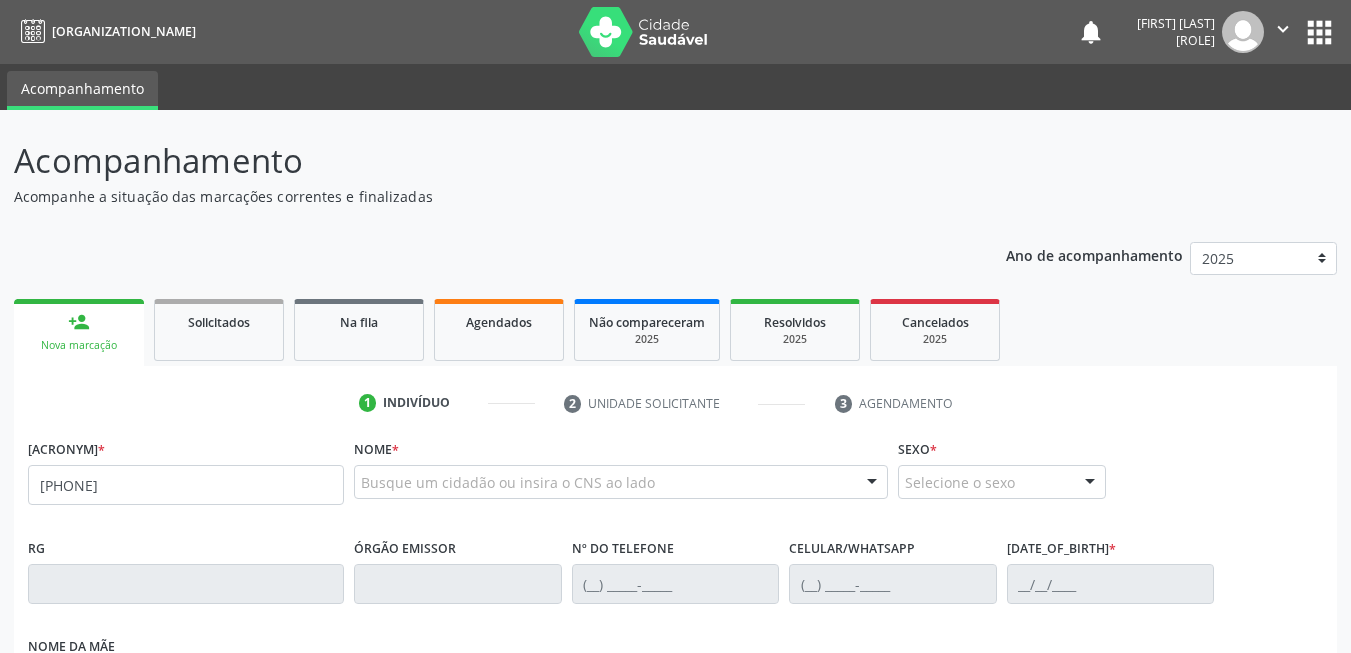 type on "[PHONE]" 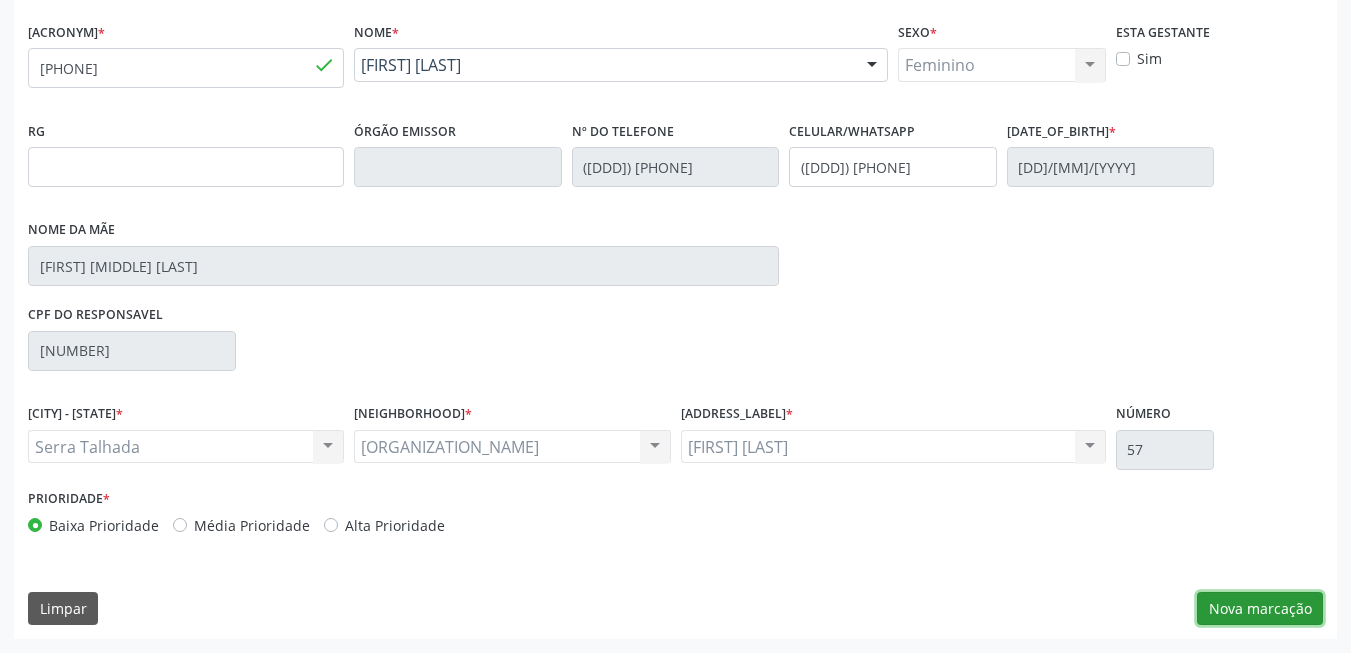 click on "Nova marcação" at bounding box center (1260, 609) 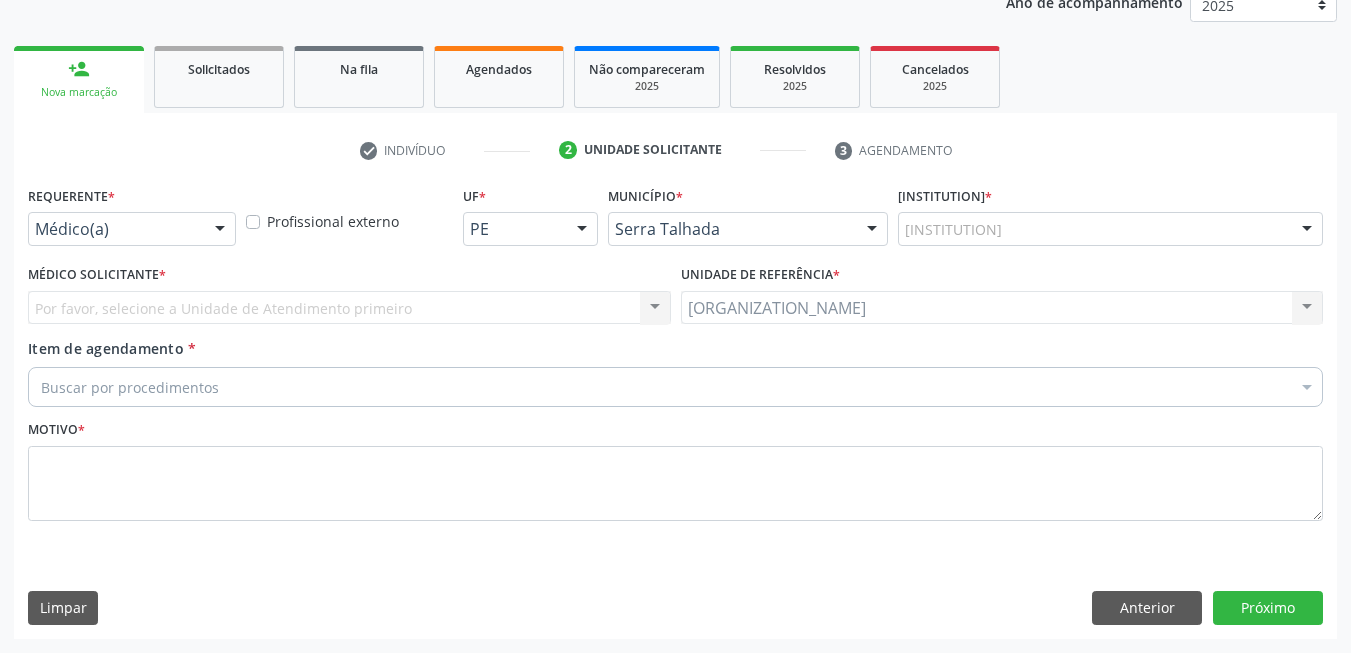 scroll, scrollTop: 253, scrollLeft: 0, axis: vertical 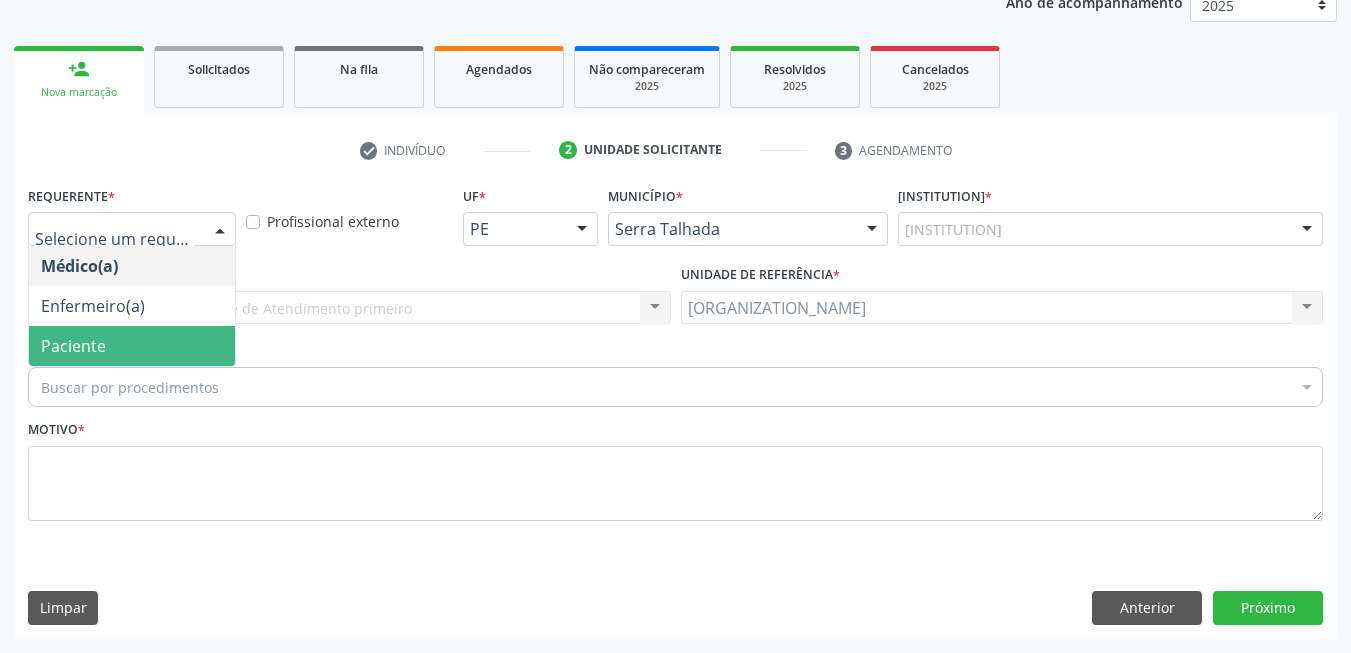 click on "Paciente" at bounding box center [132, 346] 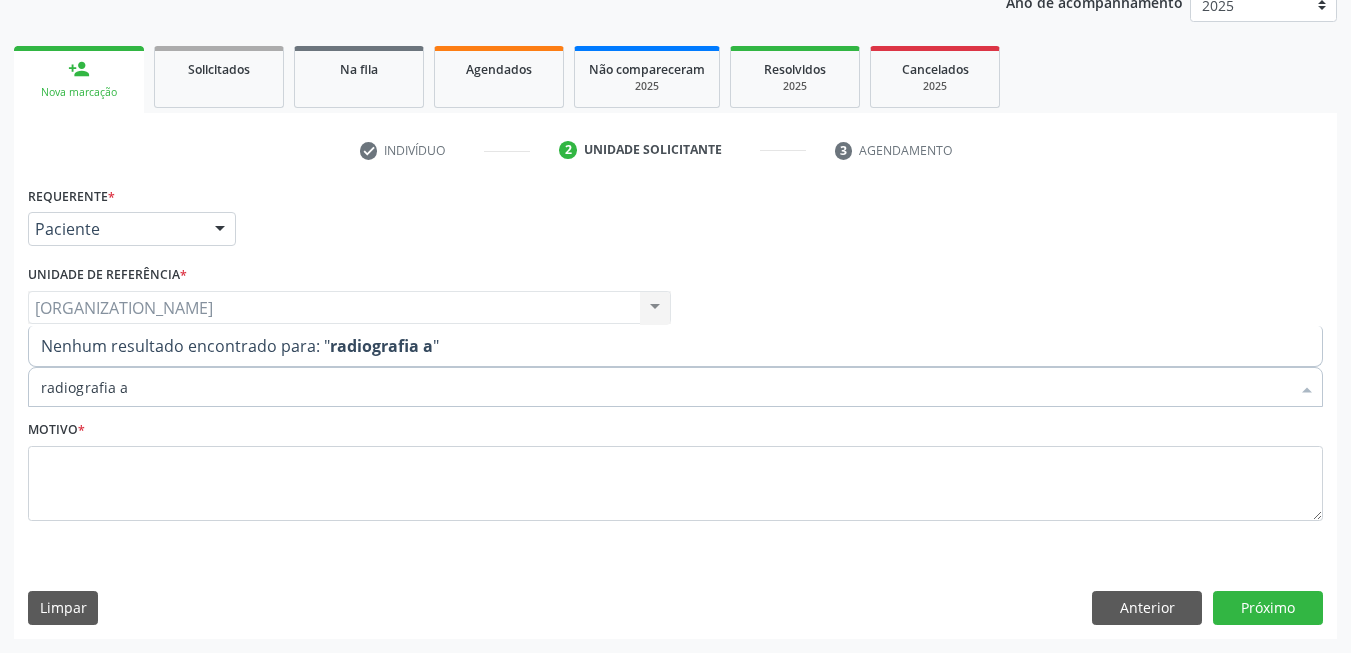 type on "radiografia" 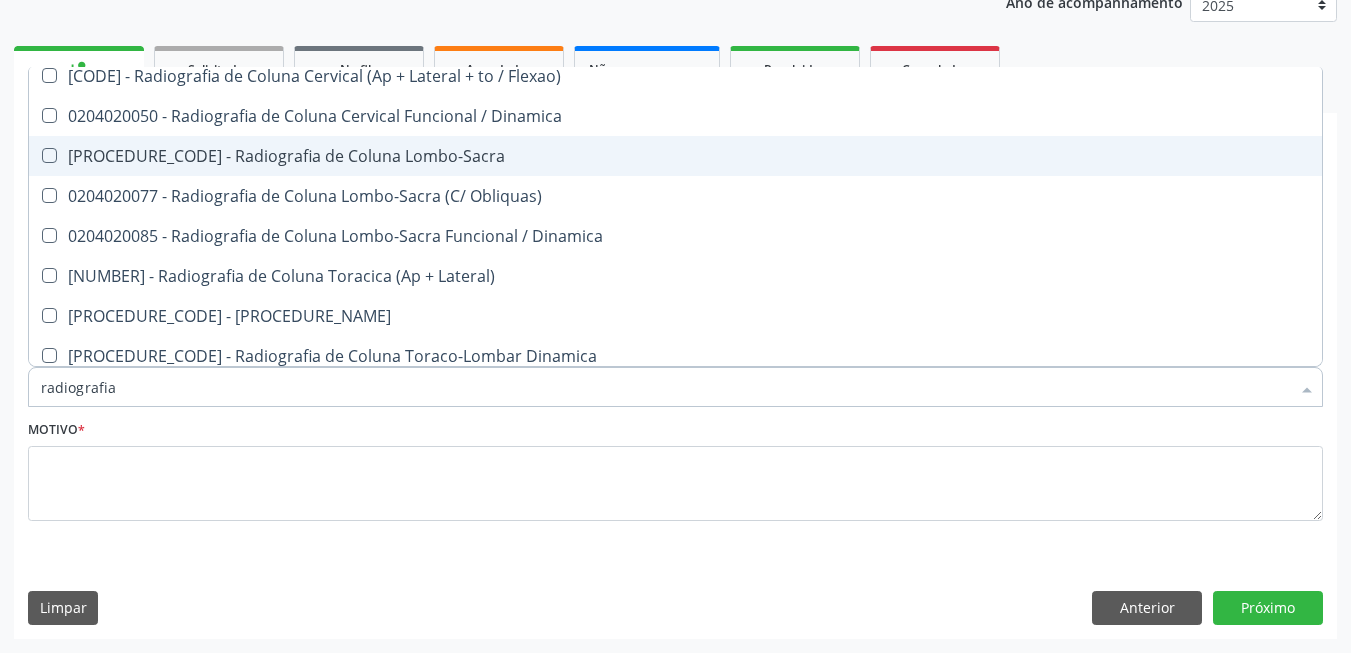 scroll, scrollTop: 1100, scrollLeft: 0, axis: vertical 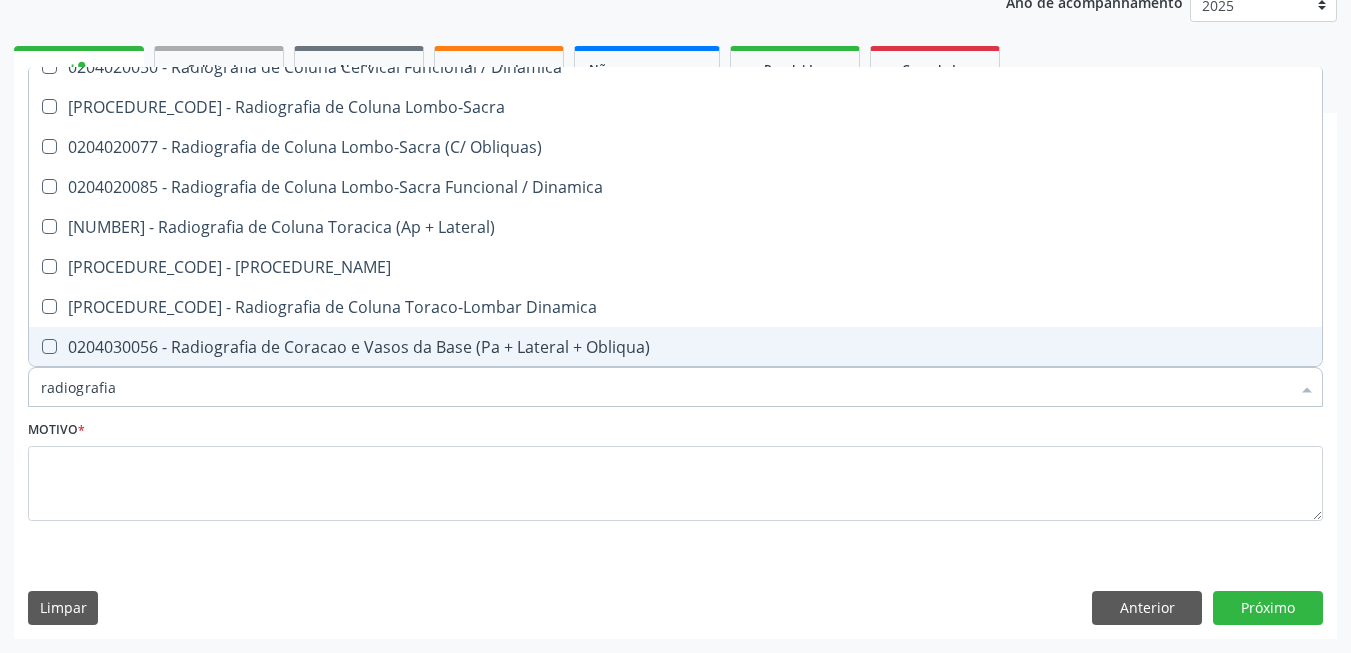 click on "radiografia" at bounding box center (665, 387) 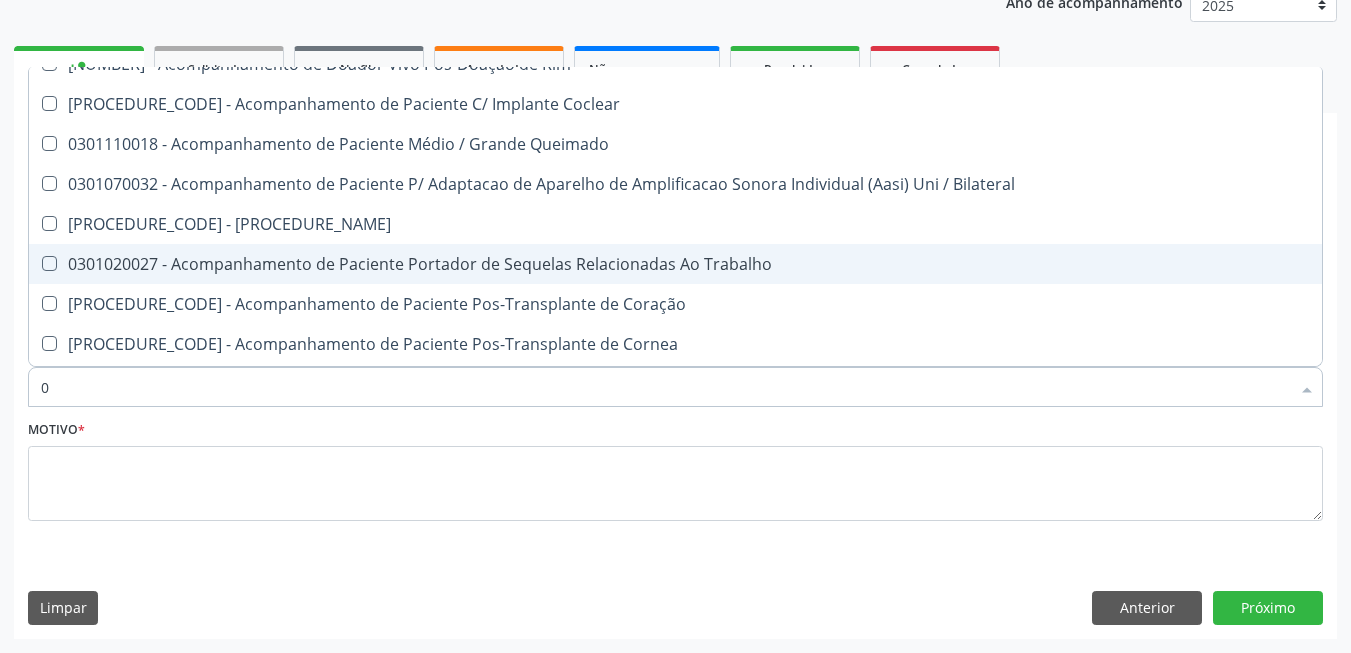 scroll, scrollTop: 1100, scrollLeft: 0, axis: vertical 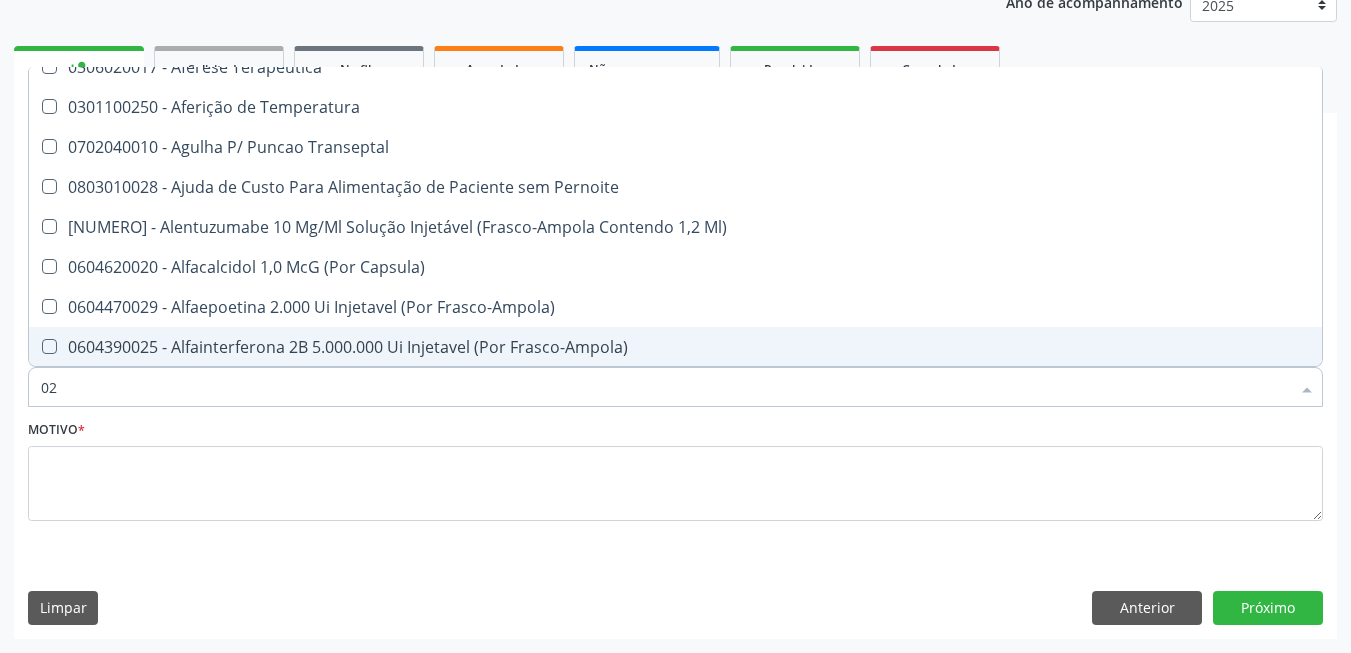 type on "020" 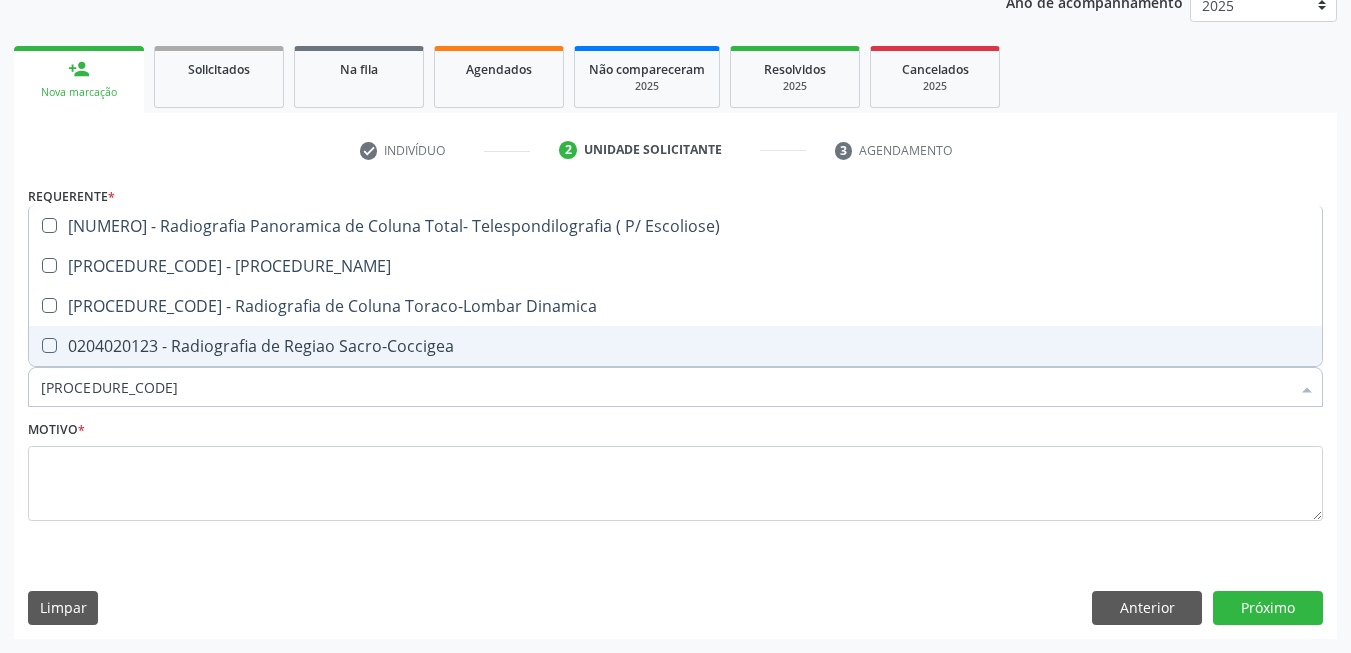 scroll, scrollTop: 0, scrollLeft: 0, axis: both 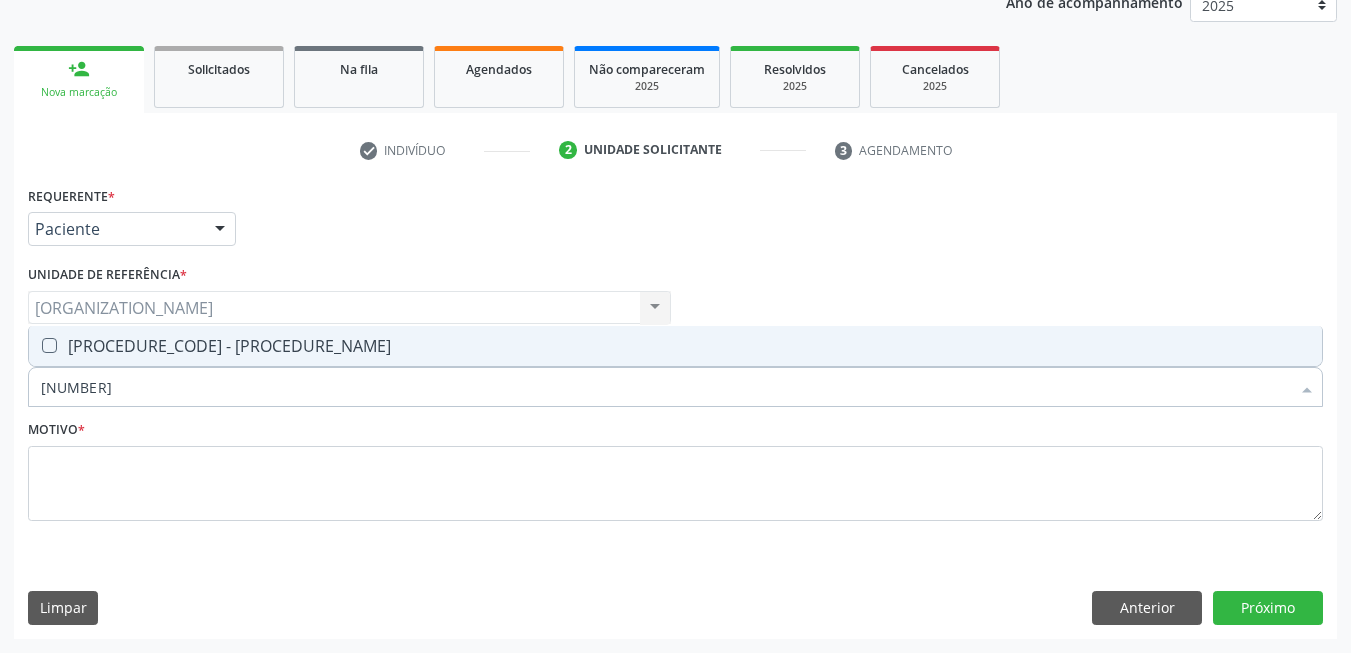 click on "[PROCEDURE_CODE] - [PROCEDURE_NAME]" at bounding box center [675, 346] 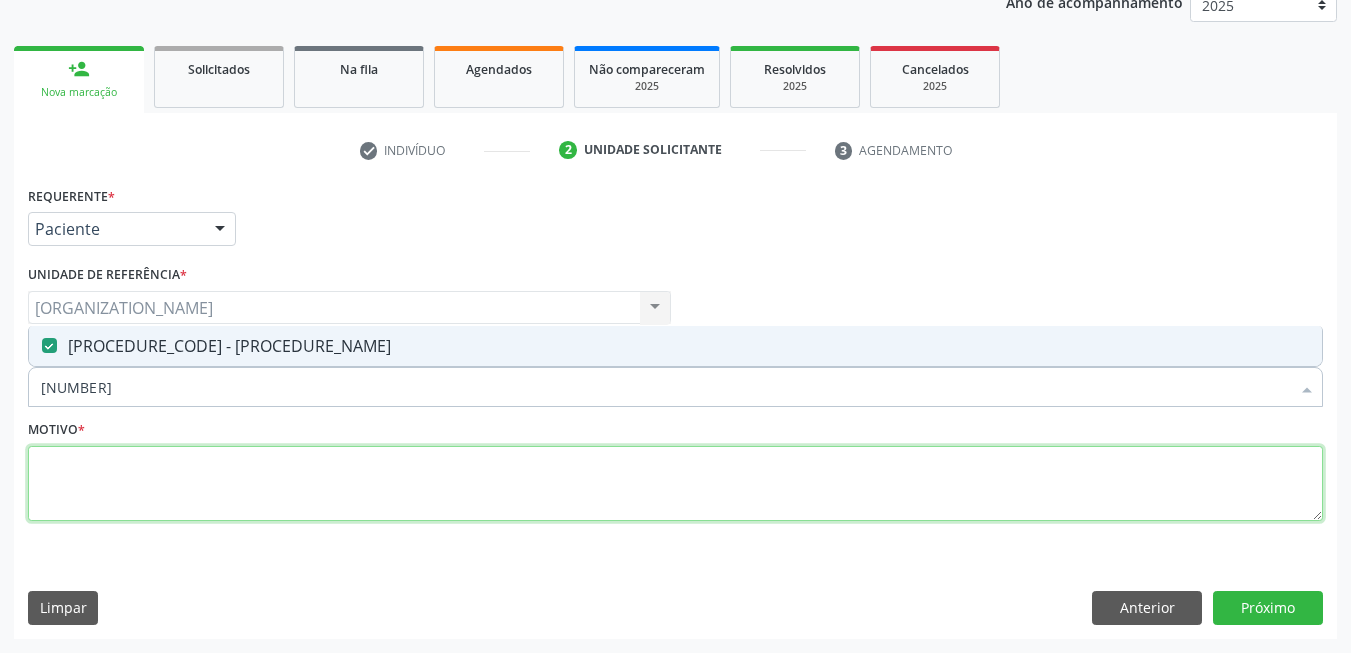 click at bounding box center (675, 484) 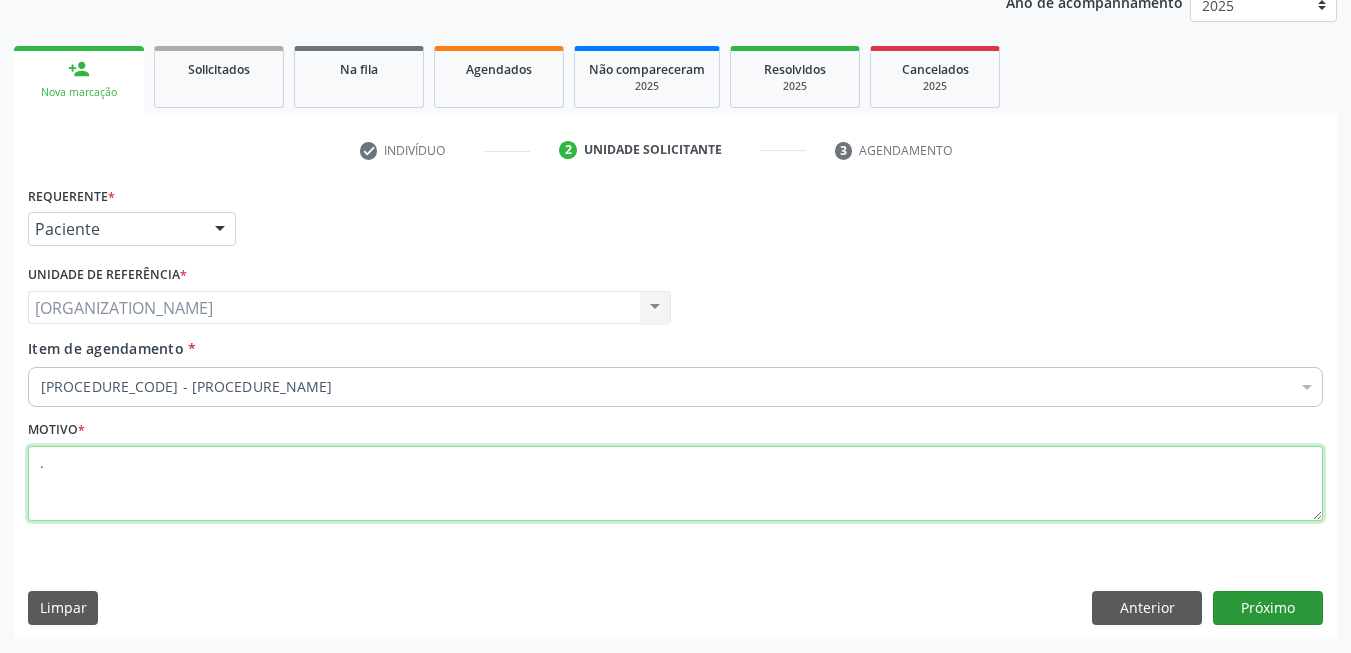 type on "." 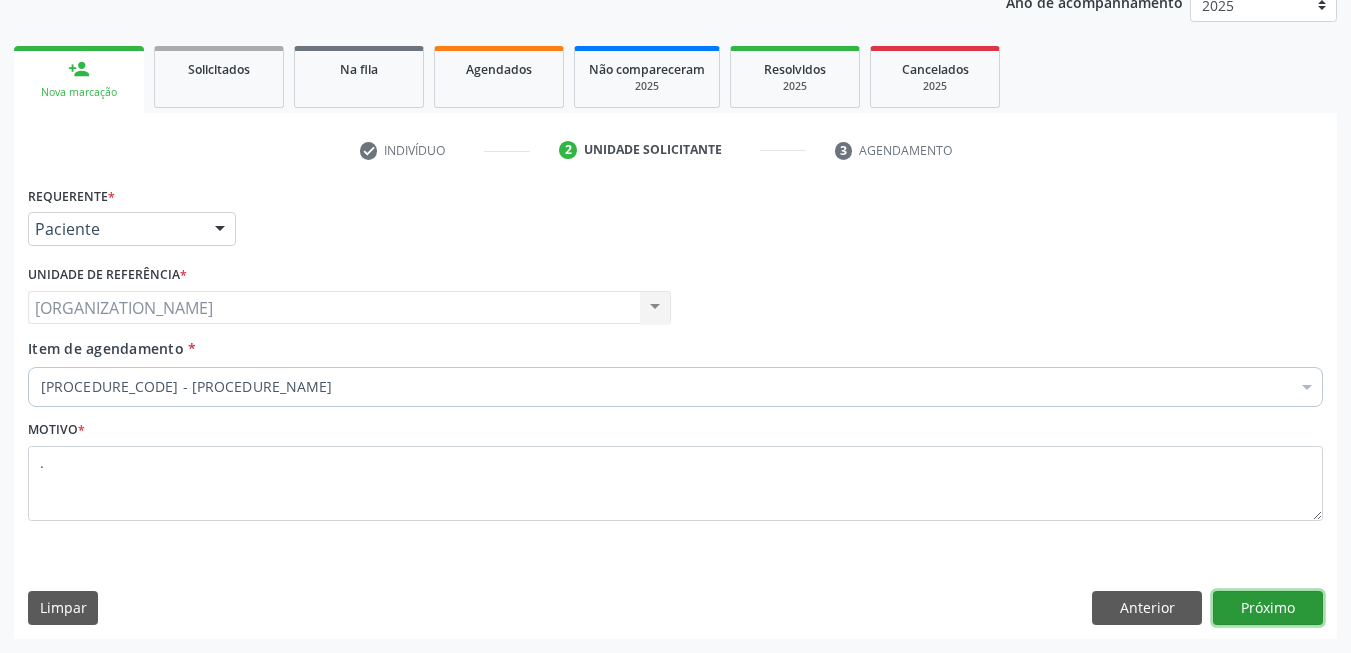 click on "Próximo" at bounding box center [1268, 608] 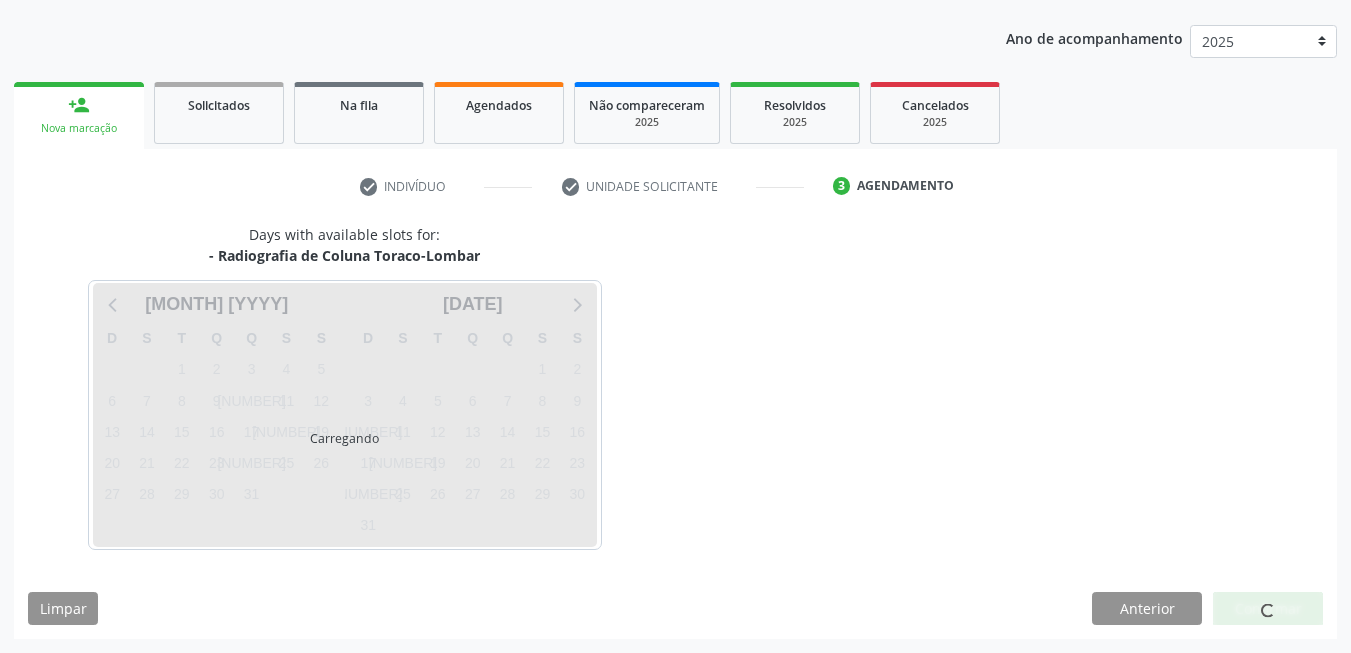 scroll, scrollTop: 217, scrollLeft: 0, axis: vertical 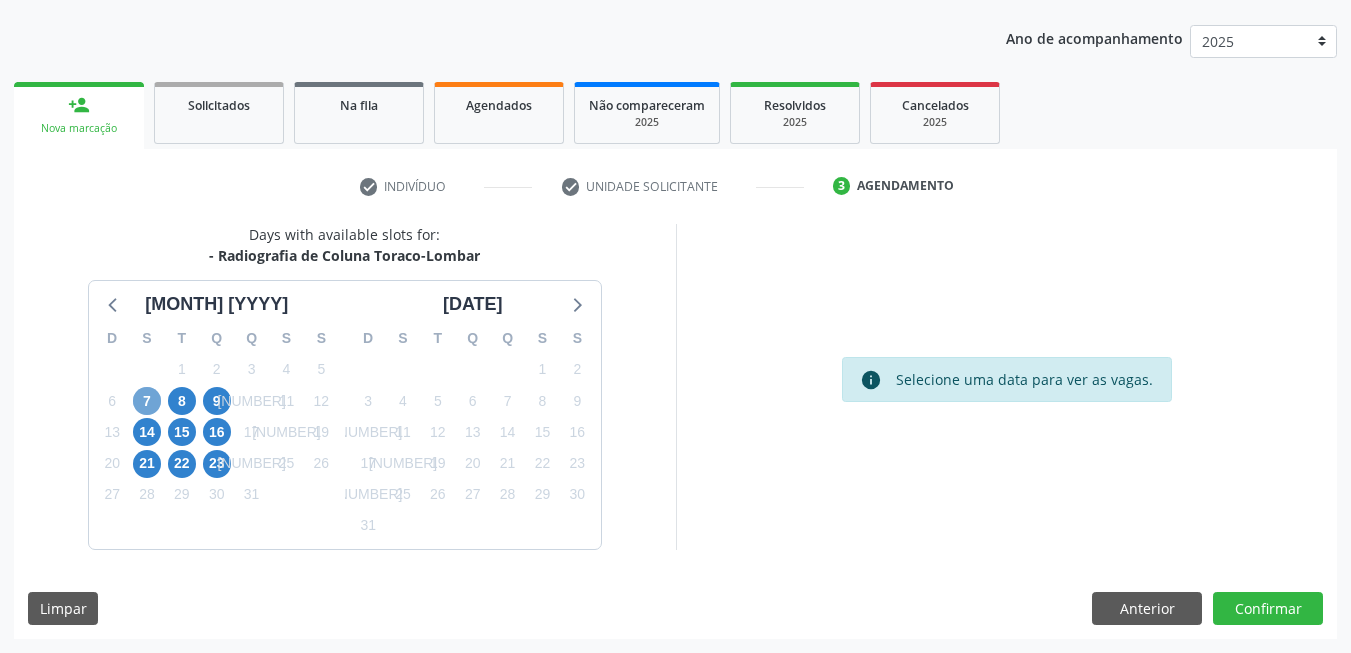 click on "7" at bounding box center [147, 401] 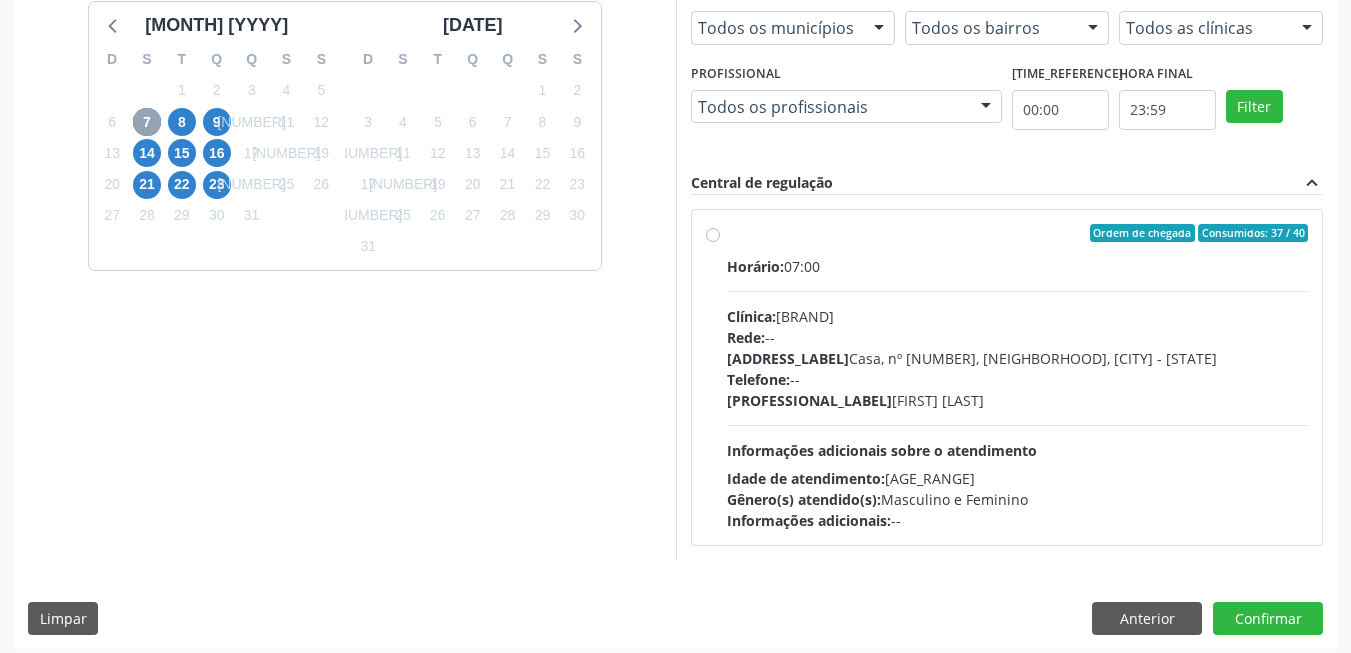 scroll, scrollTop: 506, scrollLeft: 0, axis: vertical 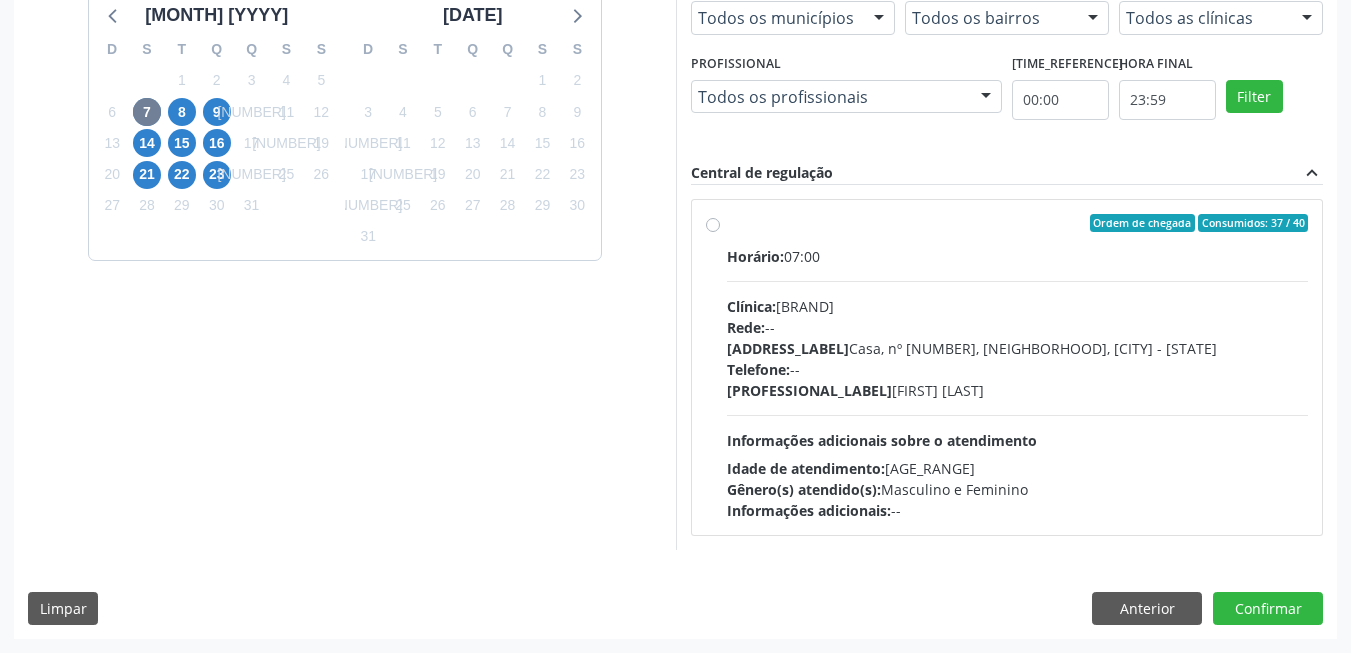 click on "Profissional:
[FIRST] [LAST]" at bounding box center (1018, 390) 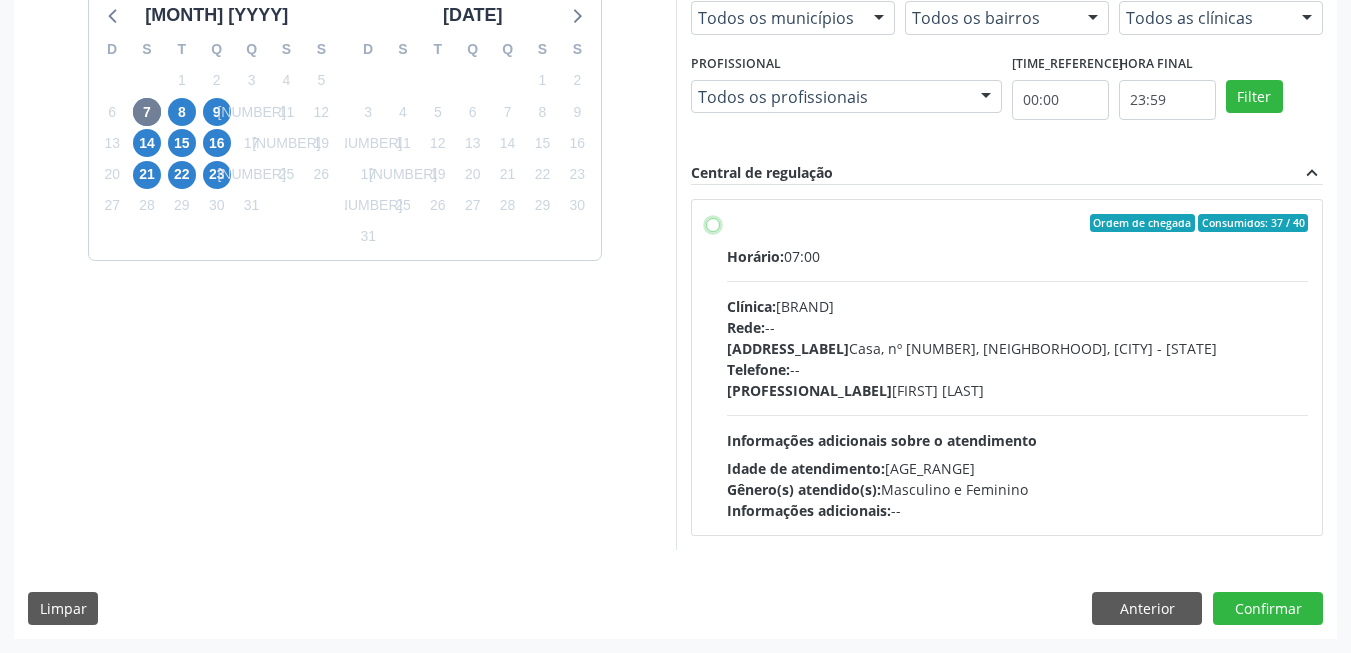 click on "Consumidos: 37 / 40
Horário:   07:00
Clínica:  Cem
Rede:
--
Endereço:   Casa, nº [NUMBER] [STREET], [CITY], [STATE]
Telefone:   --
Profissional:
[FIRST] [LAST]
Informações adicionais sobre o atendimento
Idade de atendimento:
de 0 a 120 anos
Gênero(s) atendido(s):
Masculino e Feminino
Informações adicionais:
--" at bounding box center (713, 223) 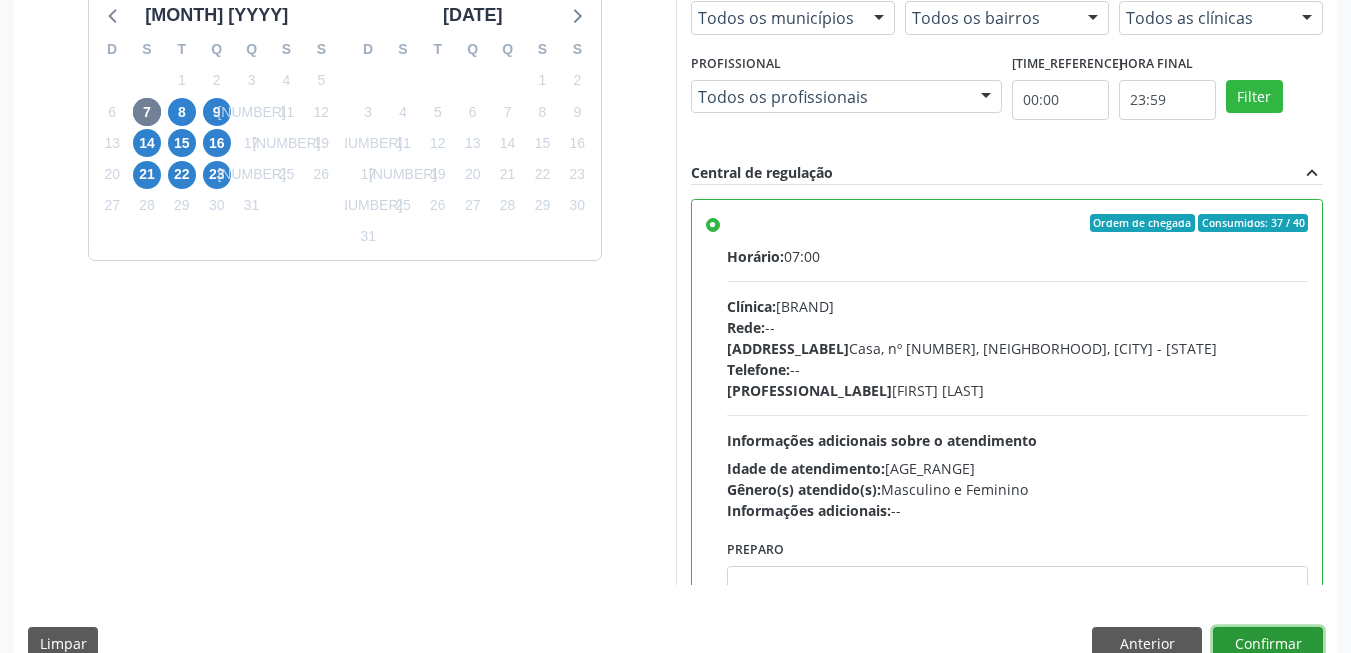 click on "Confirmar" at bounding box center [1268, 644] 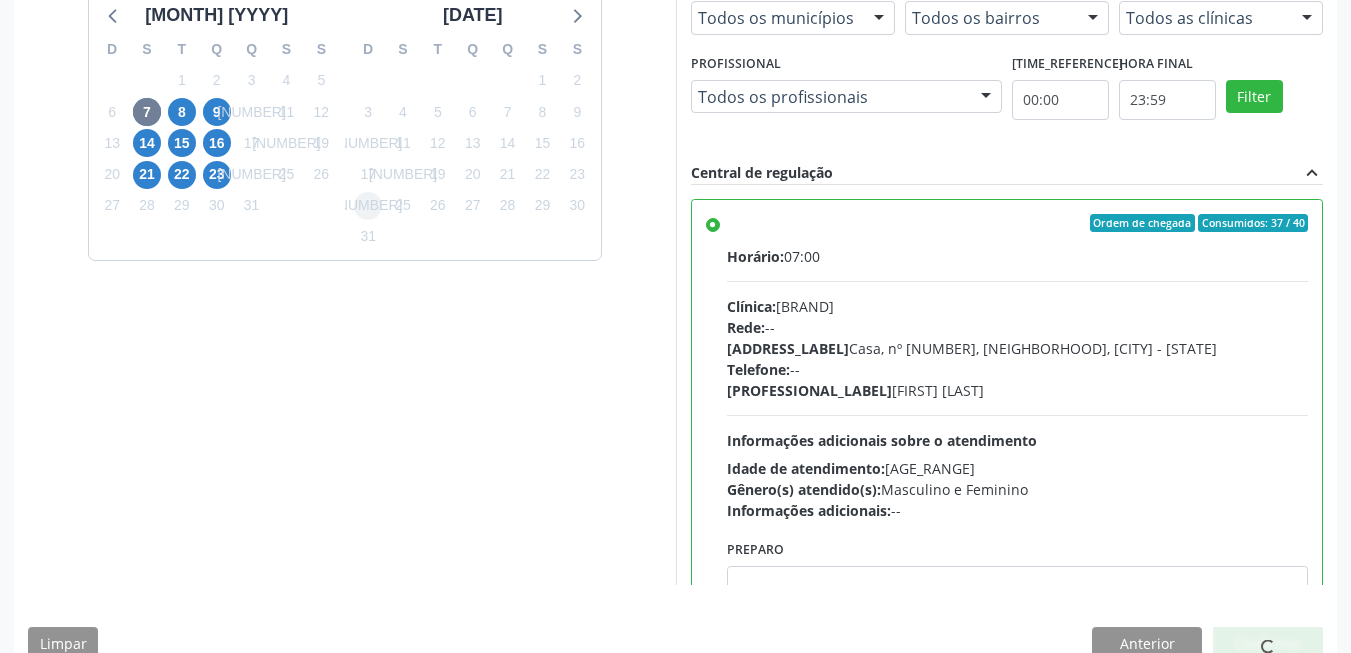 scroll, scrollTop: 14, scrollLeft: 0, axis: vertical 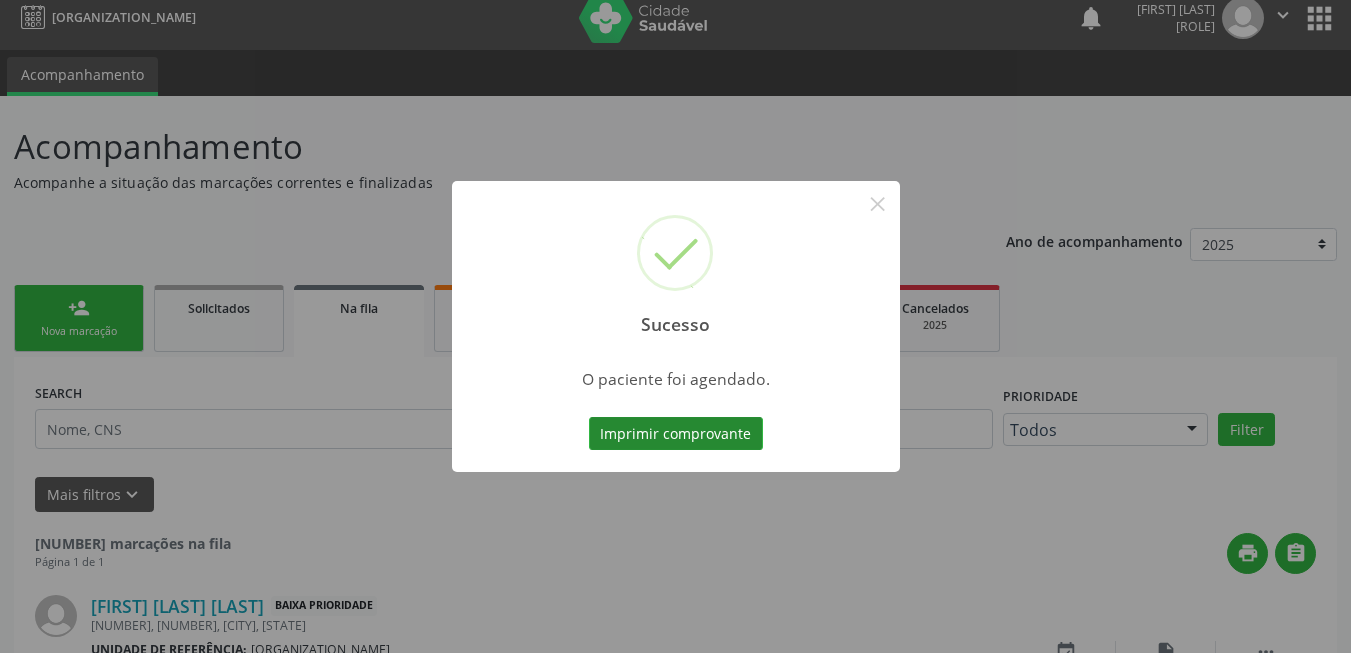 click on "Imprimir comprovante" at bounding box center (676, 434) 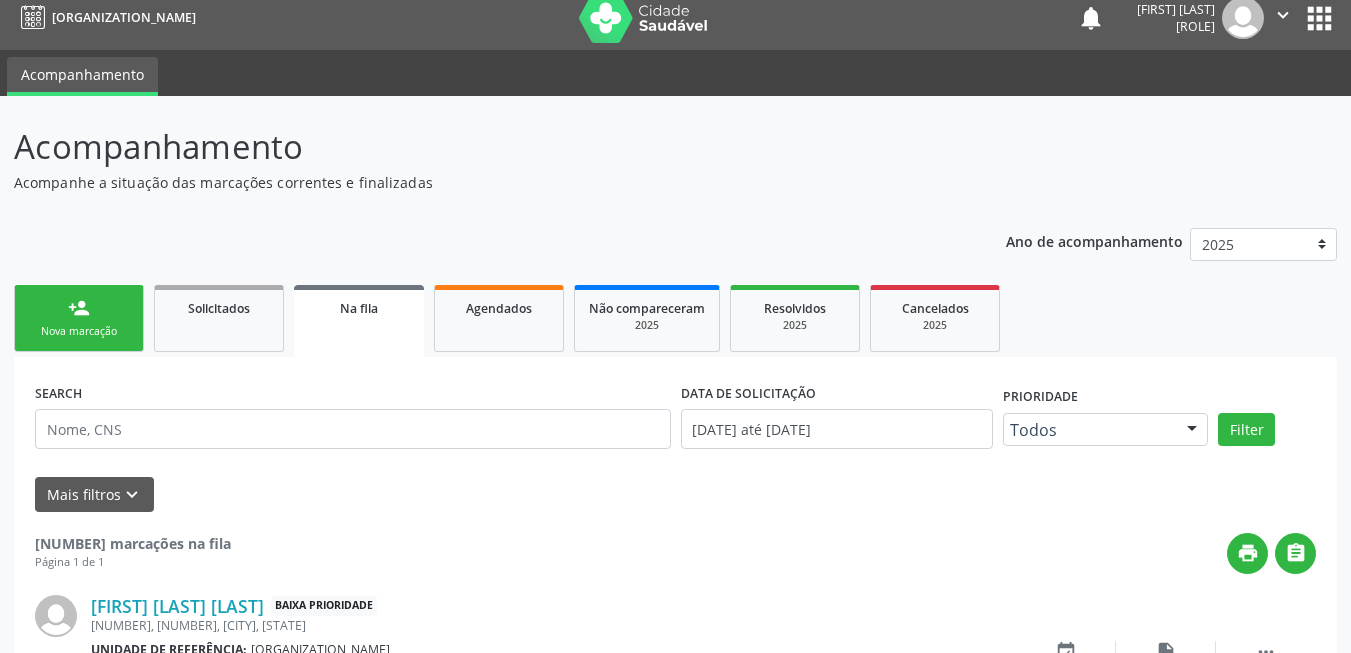 drag, startPoint x: 124, startPoint y: 308, endPoint x: 105, endPoint y: 308, distance: 19 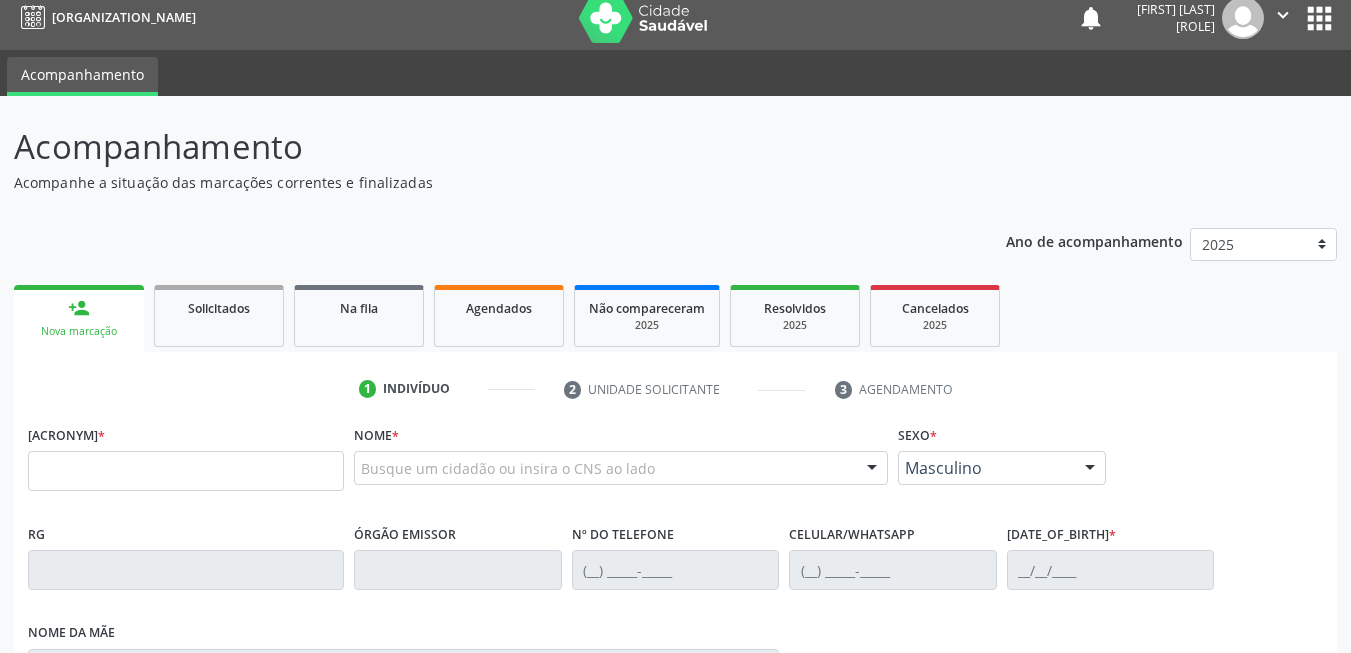 click on "person_add
Nova marcação" at bounding box center (79, 318) 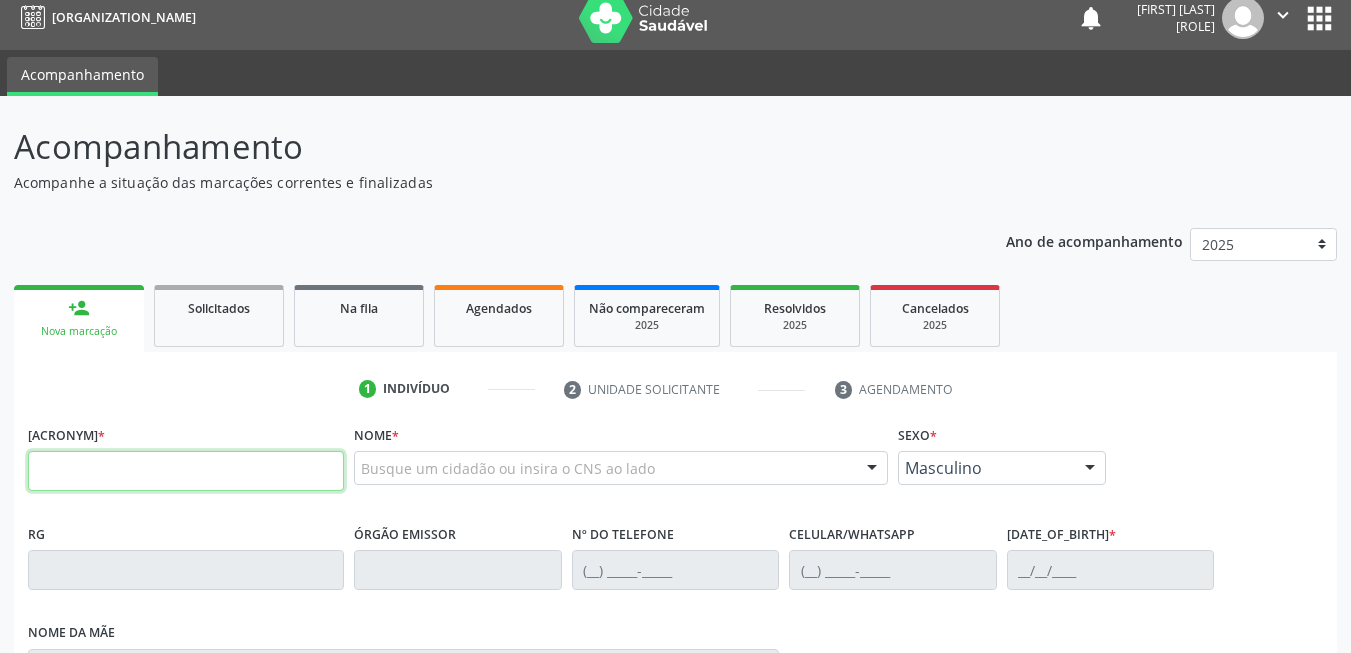 click at bounding box center [186, 471] 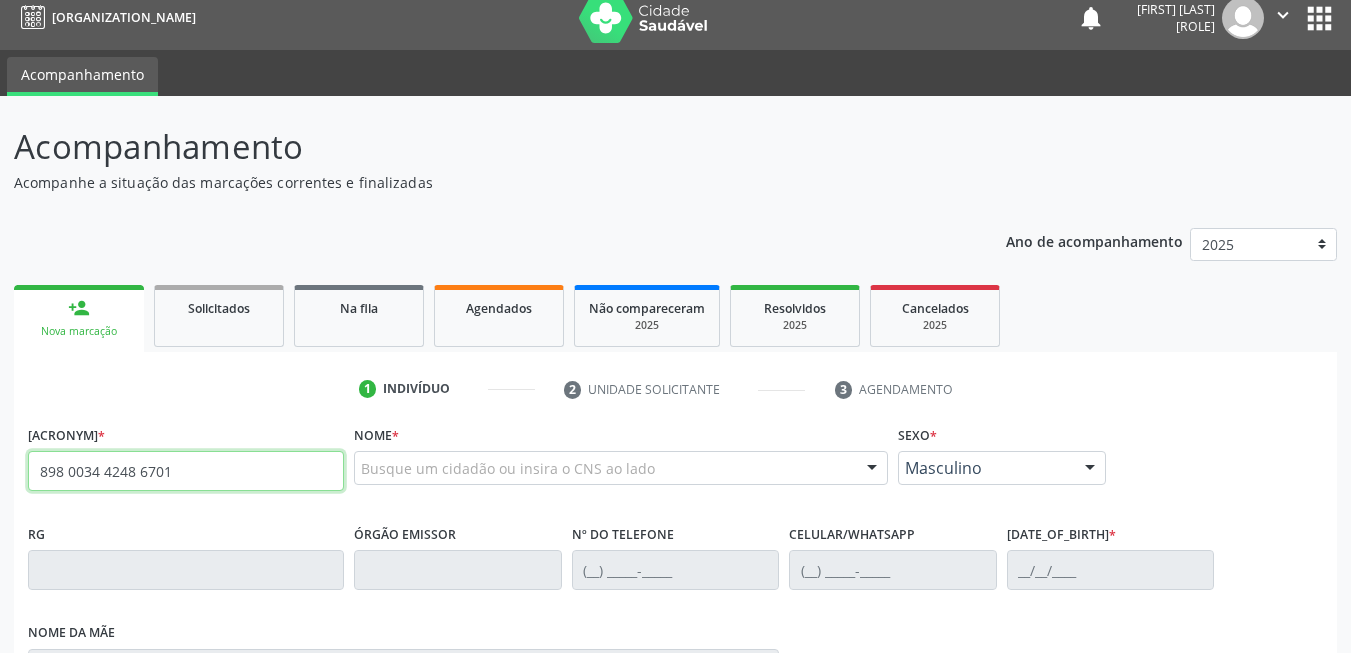 type on "898 0034 4248 6701" 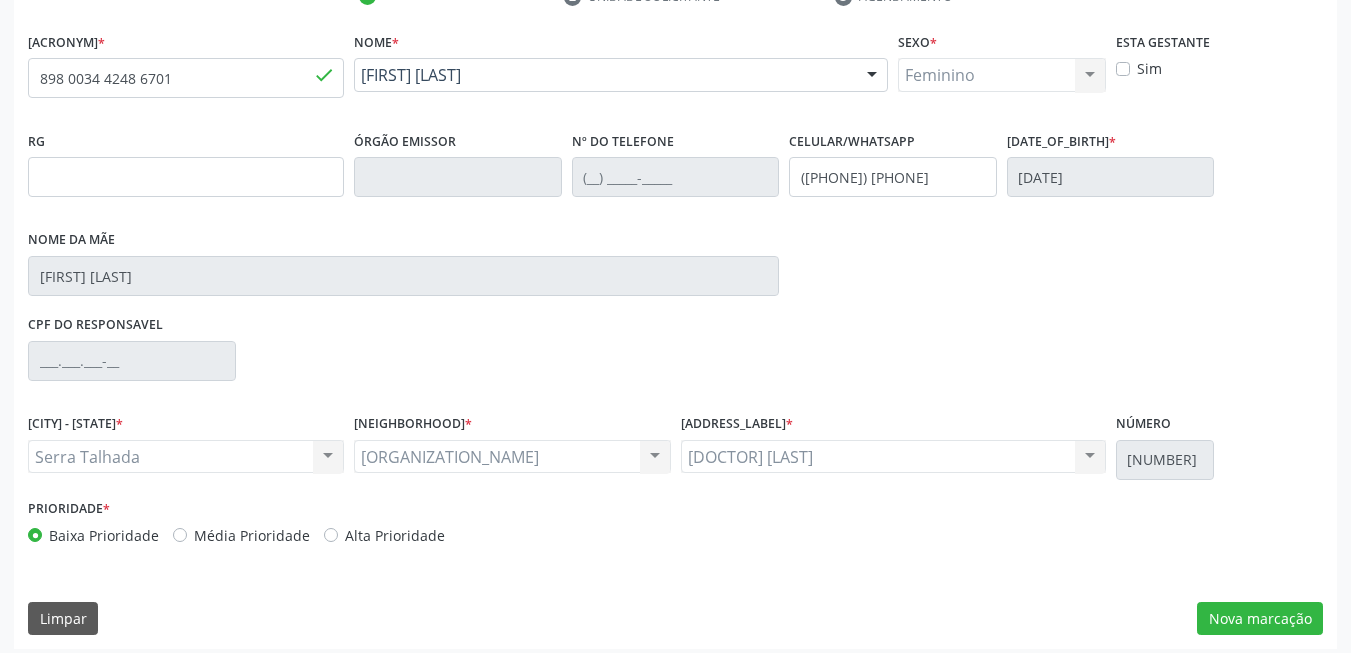 scroll, scrollTop: 417, scrollLeft: 0, axis: vertical 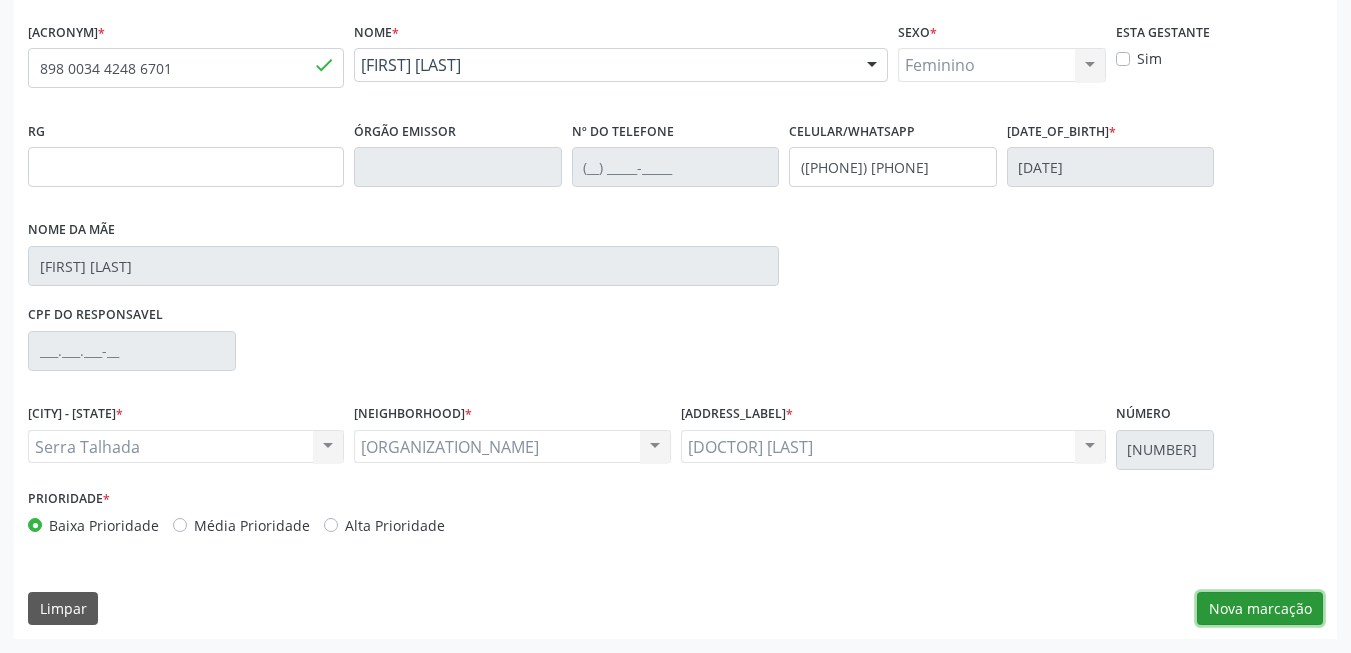 click on "Nova marcação" at bounding box center [1260, 609] 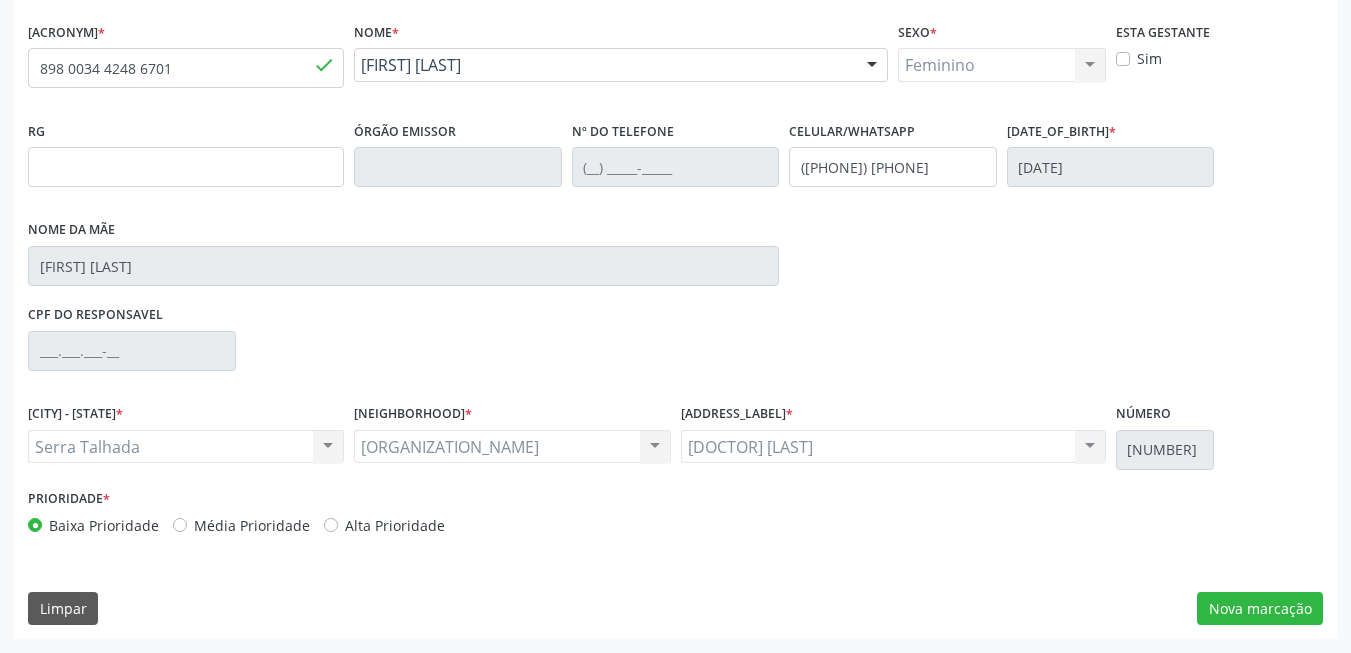 scroll, scrollTop: 253, scrollLeft: 0, axis: vertical 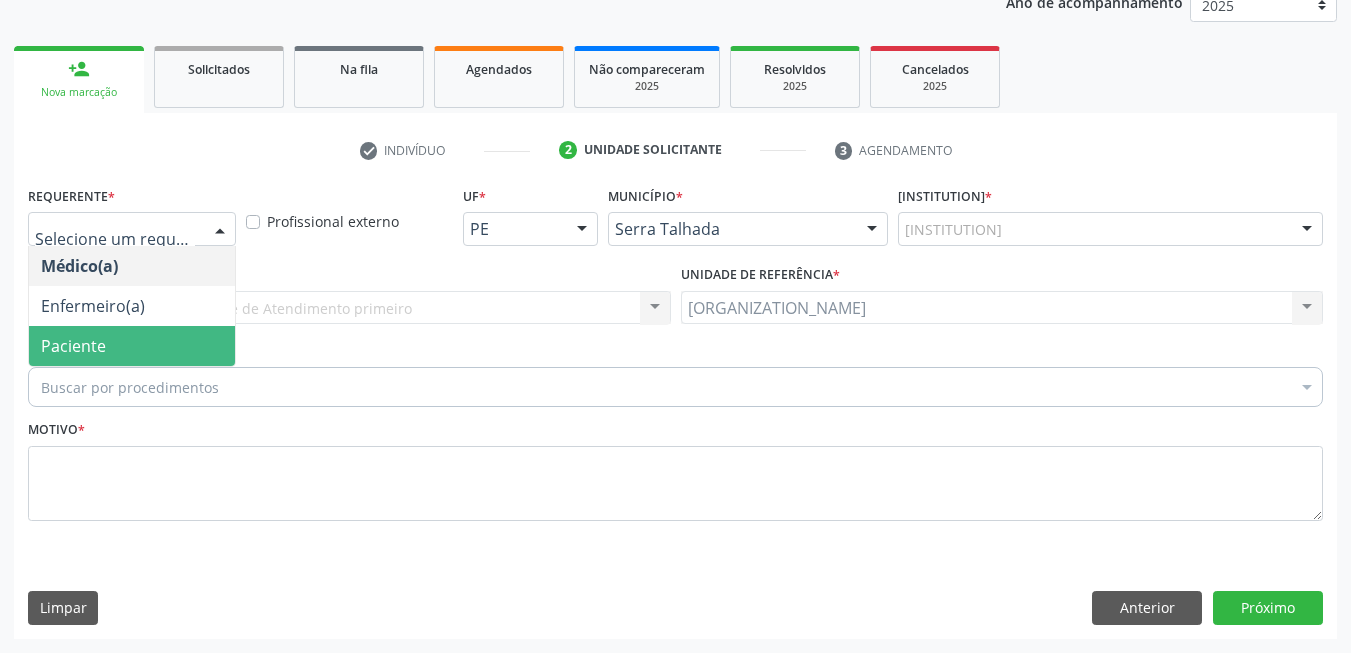 click on "Paciente" at bounding box center (132, 346) 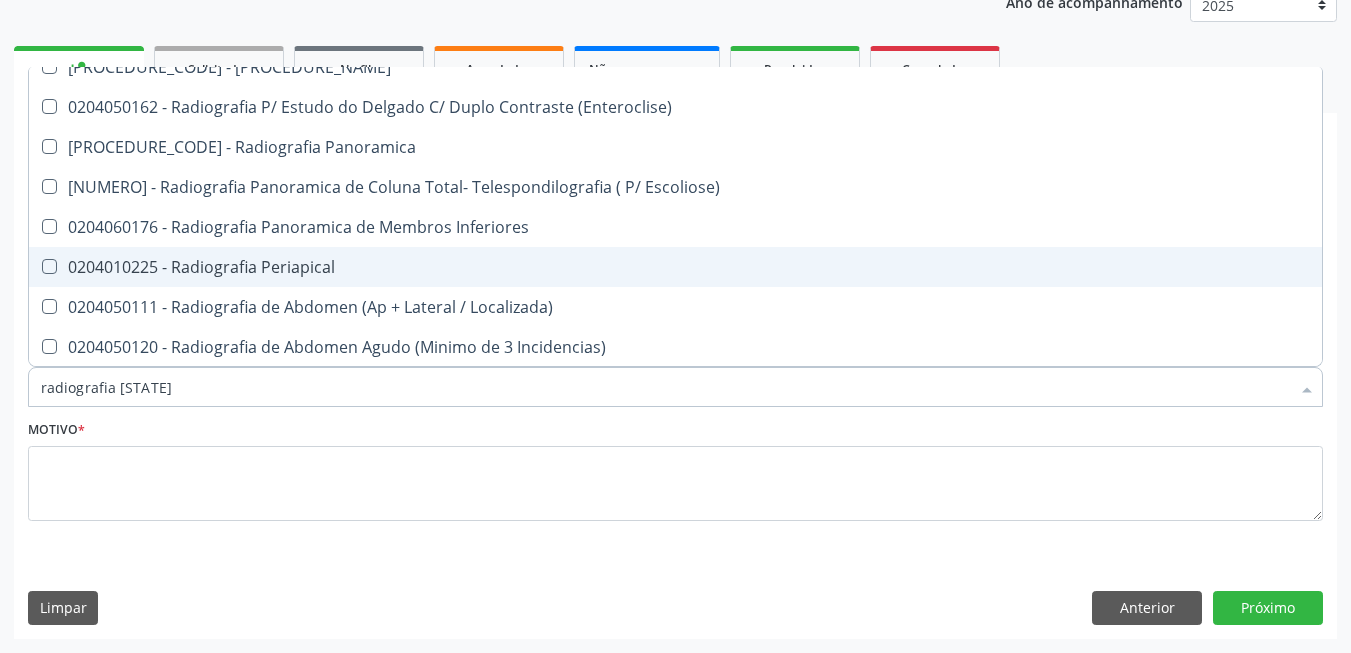 scroll, scrollTop: 0, scrollLeft: 0, axis: both 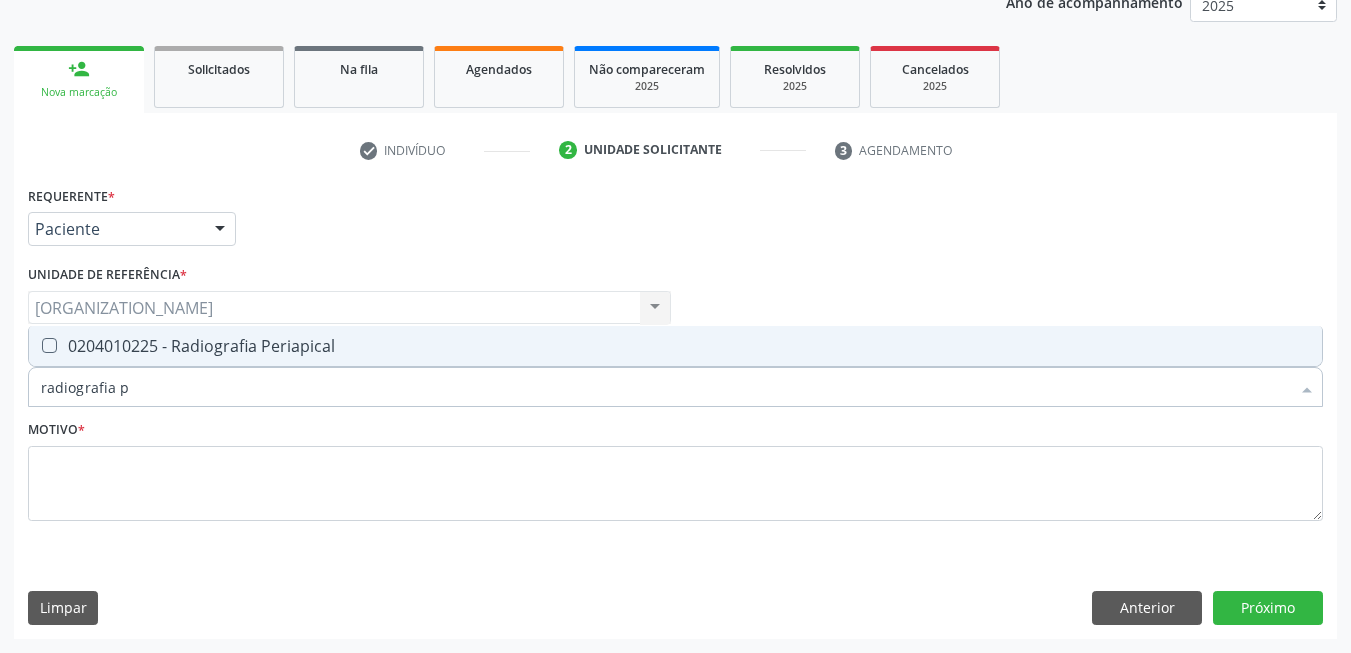 type on "radiografia" 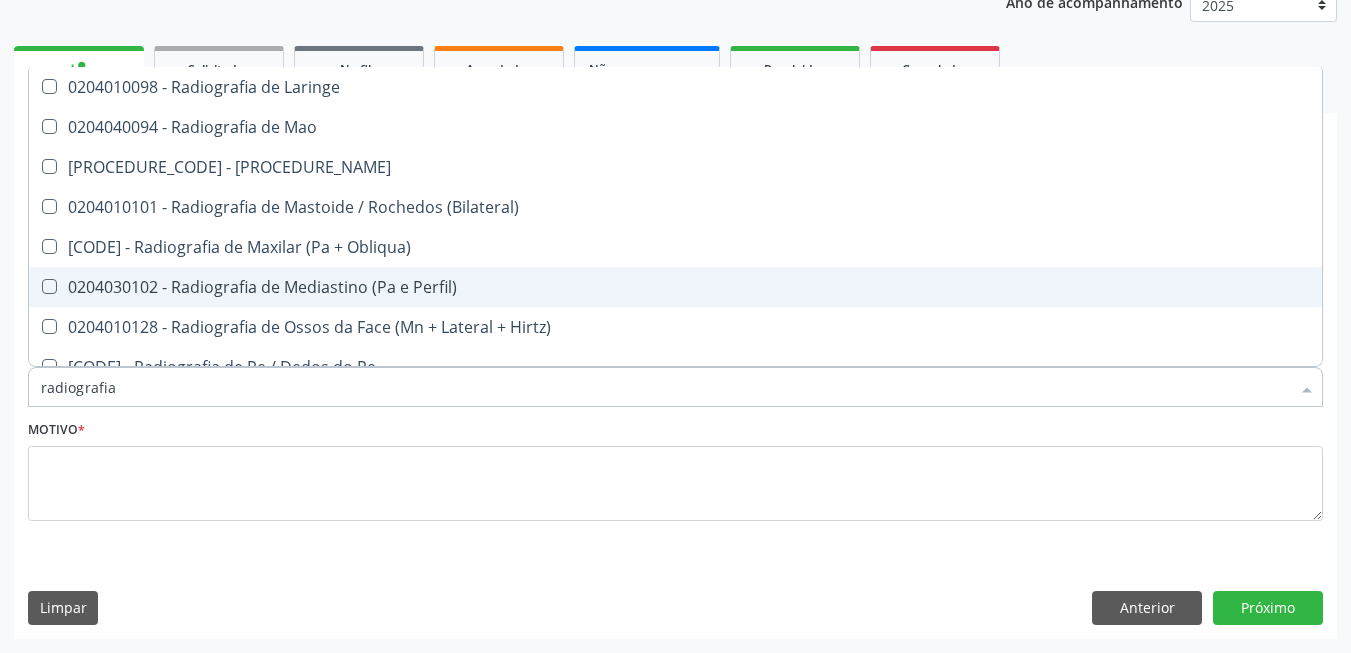 scroll, scrollTop: 2100, scrollLeft: 0, axis: vertical 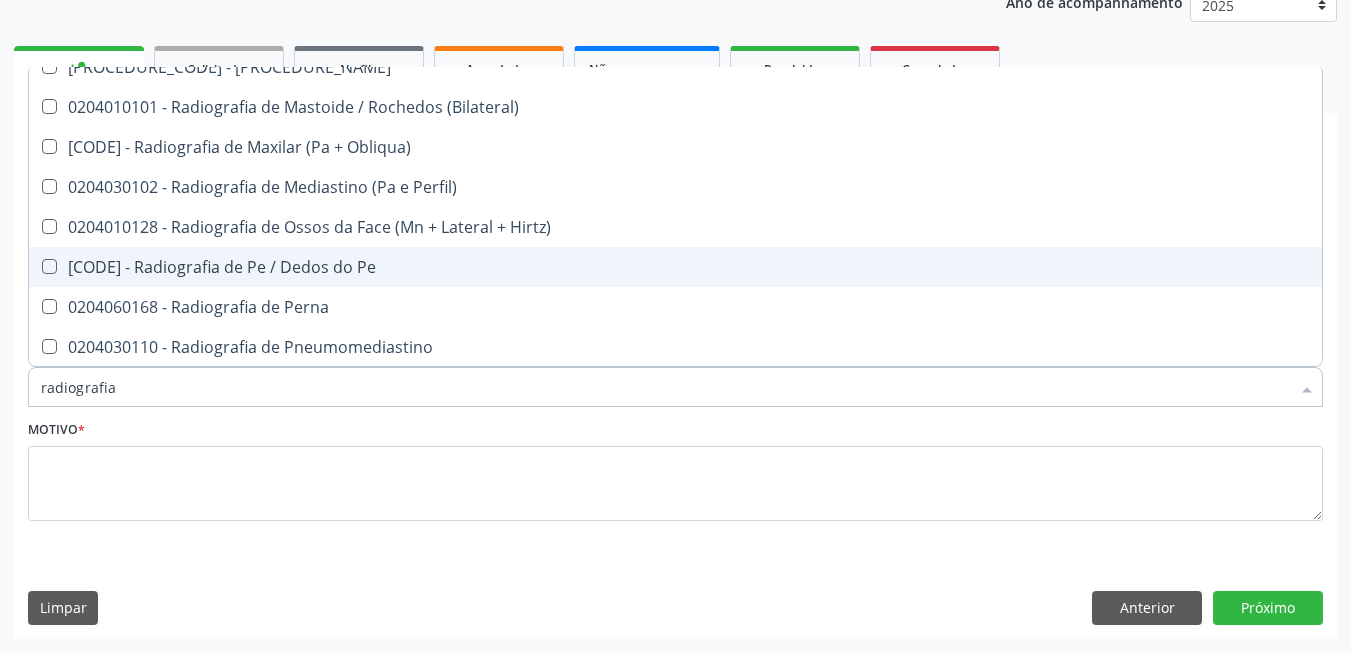 click on "[CODE] - Radiografia de Pe / Dedos do Pe" at bounding box center [675, 267] 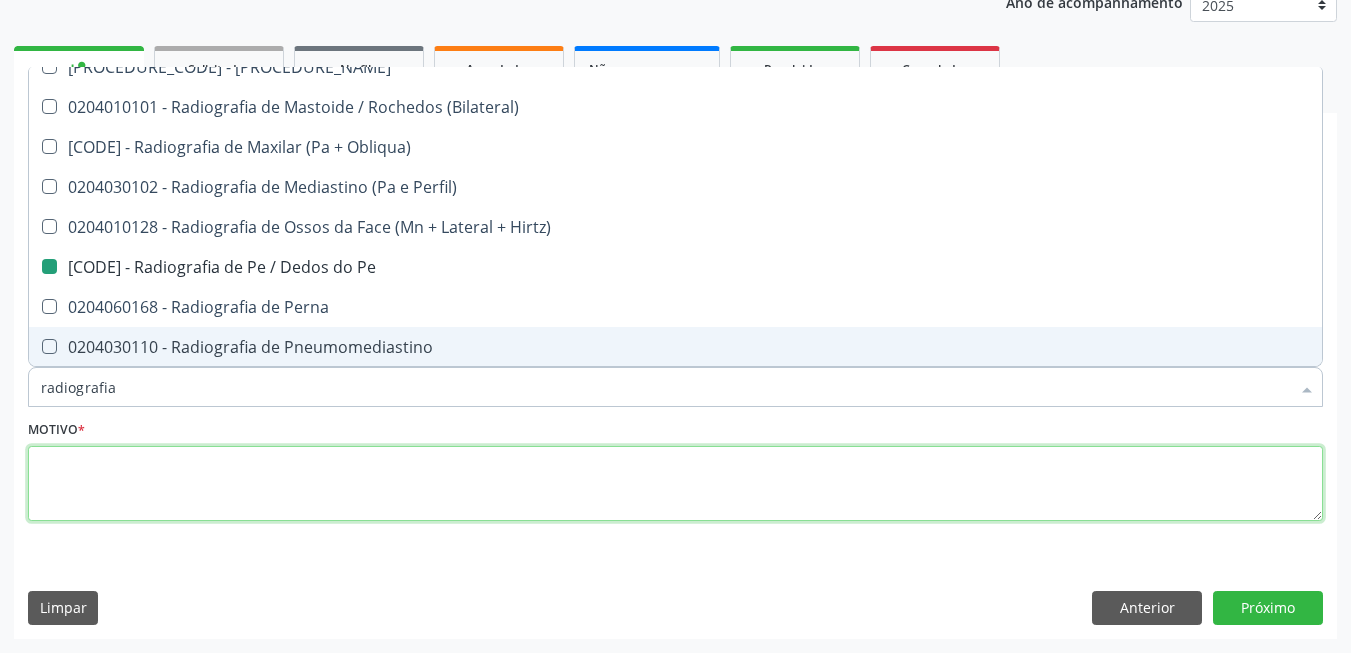 click at bounding box center (675, 484) 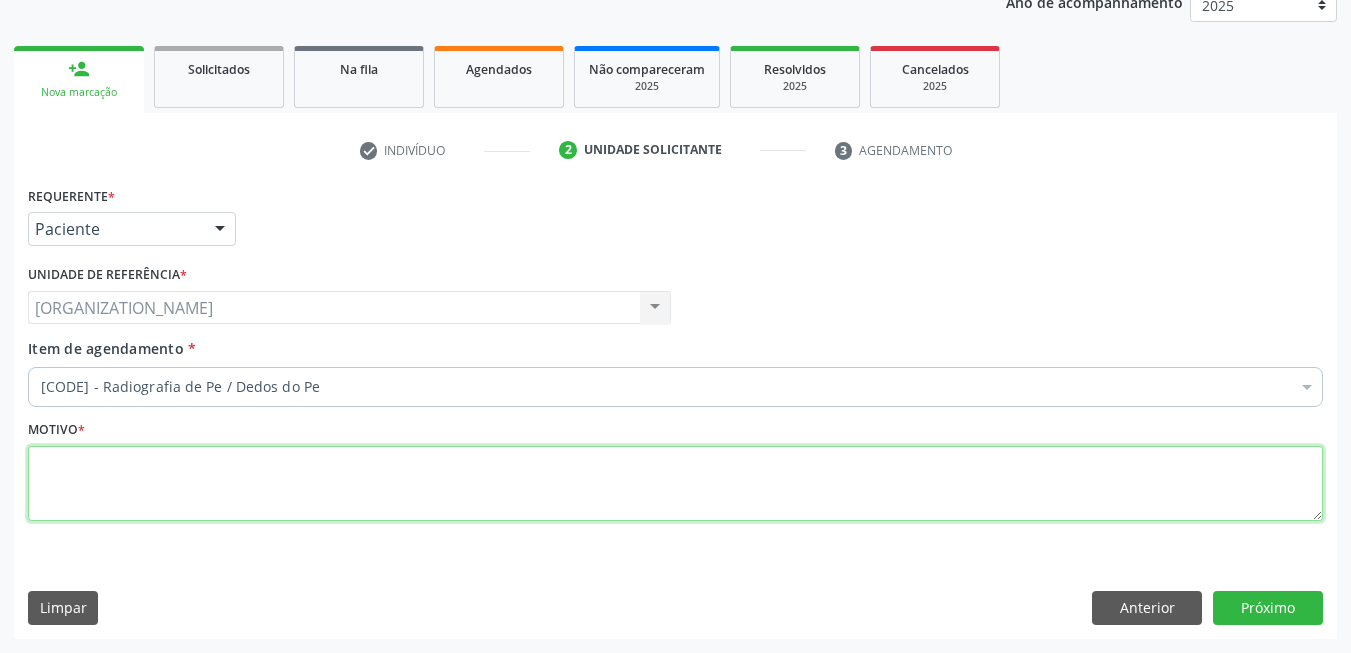 scroll, scrollTop: 0, scrollLeft: 0, axis: both 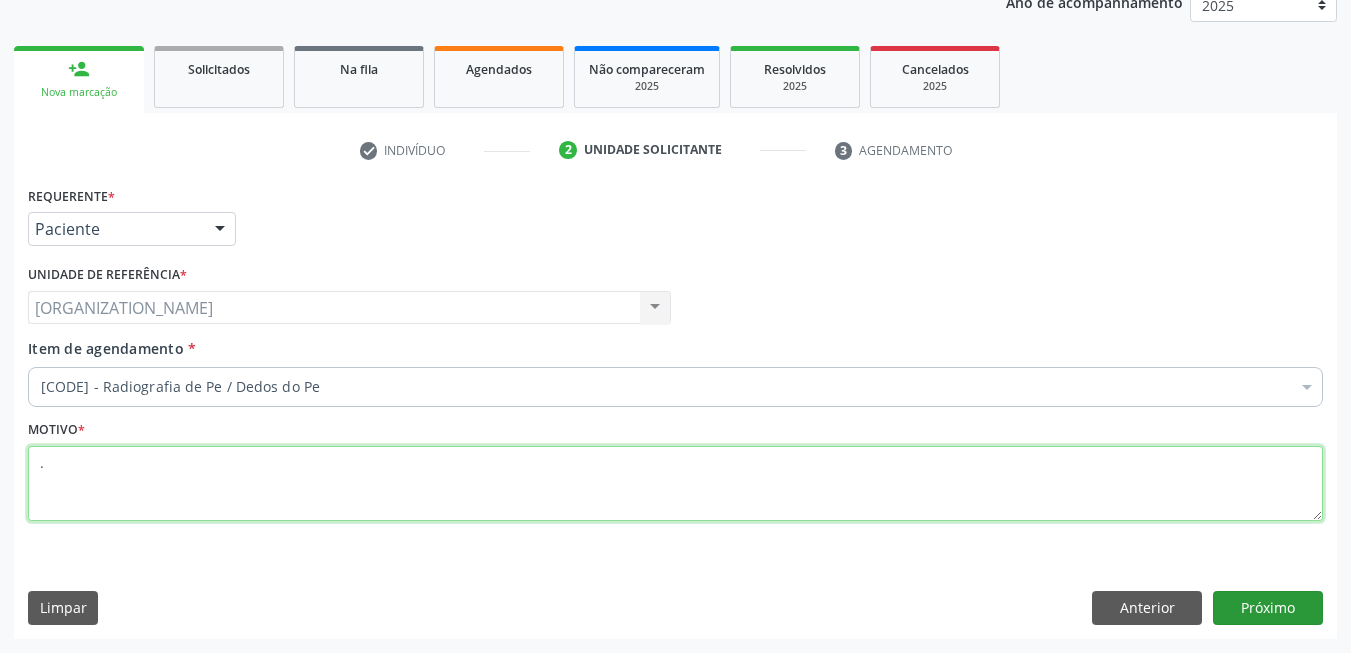 type on "." 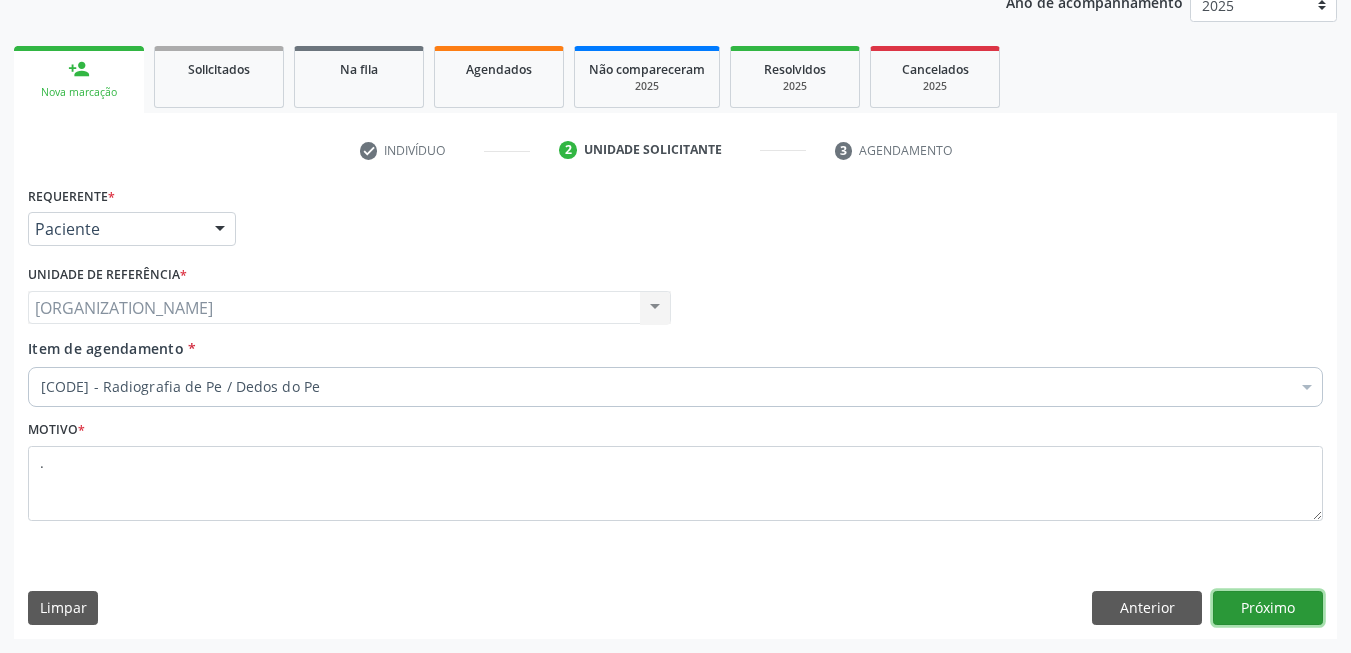 click on "Próximo" at bounding box center (1268, 608) 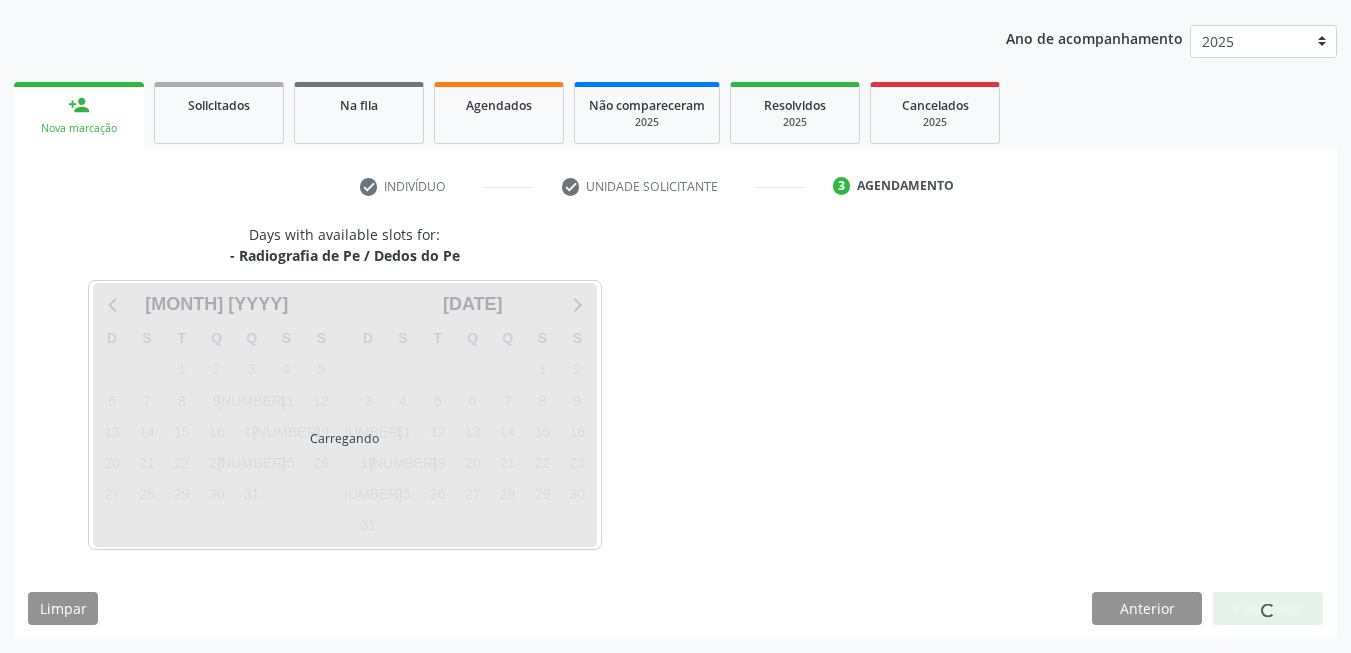 scroll, scrollTop: 217, scrollLeft: 0, axis: vertical 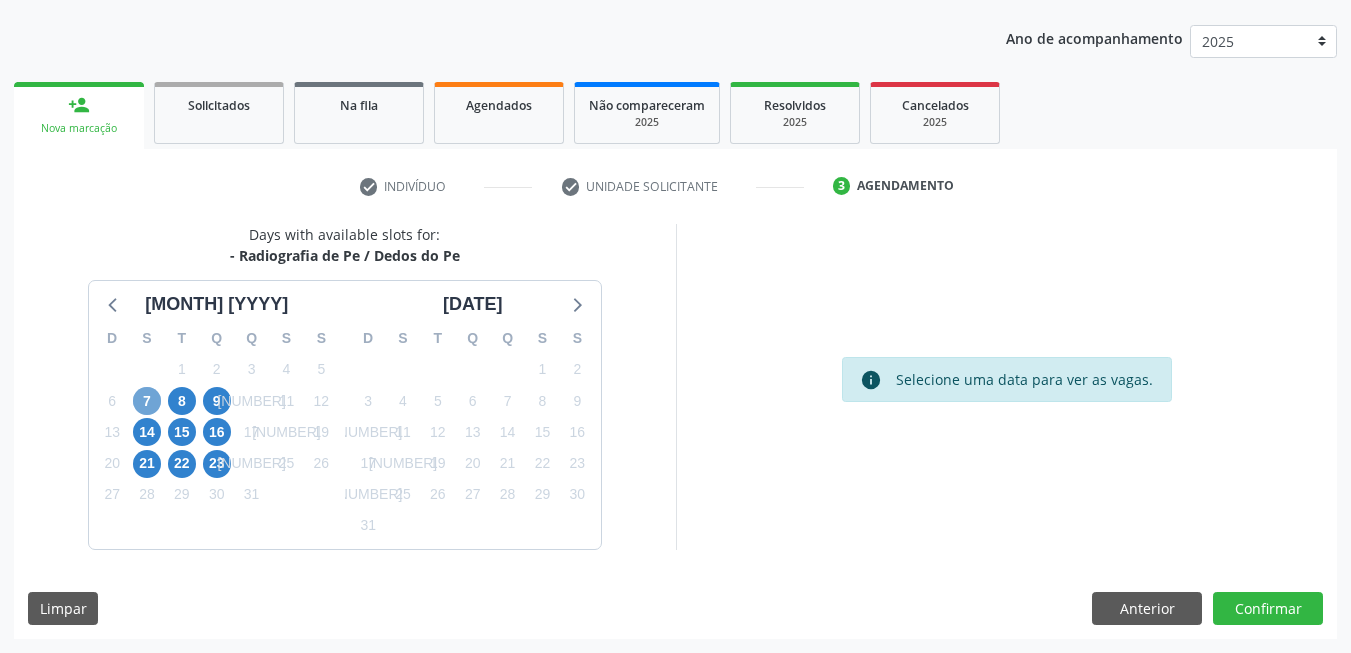 click on "7" at bounding box center [147, 401] 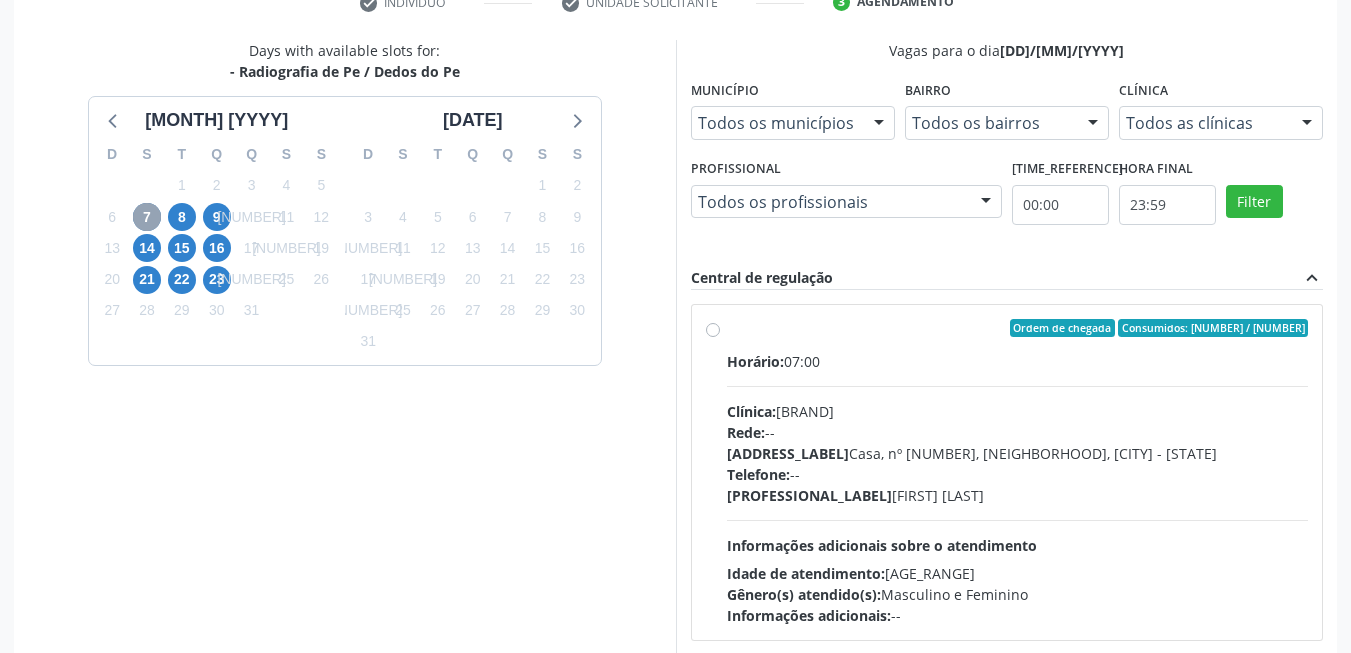 scroll, scrollTop: 417, scrollLeft: 0, axis: vertical 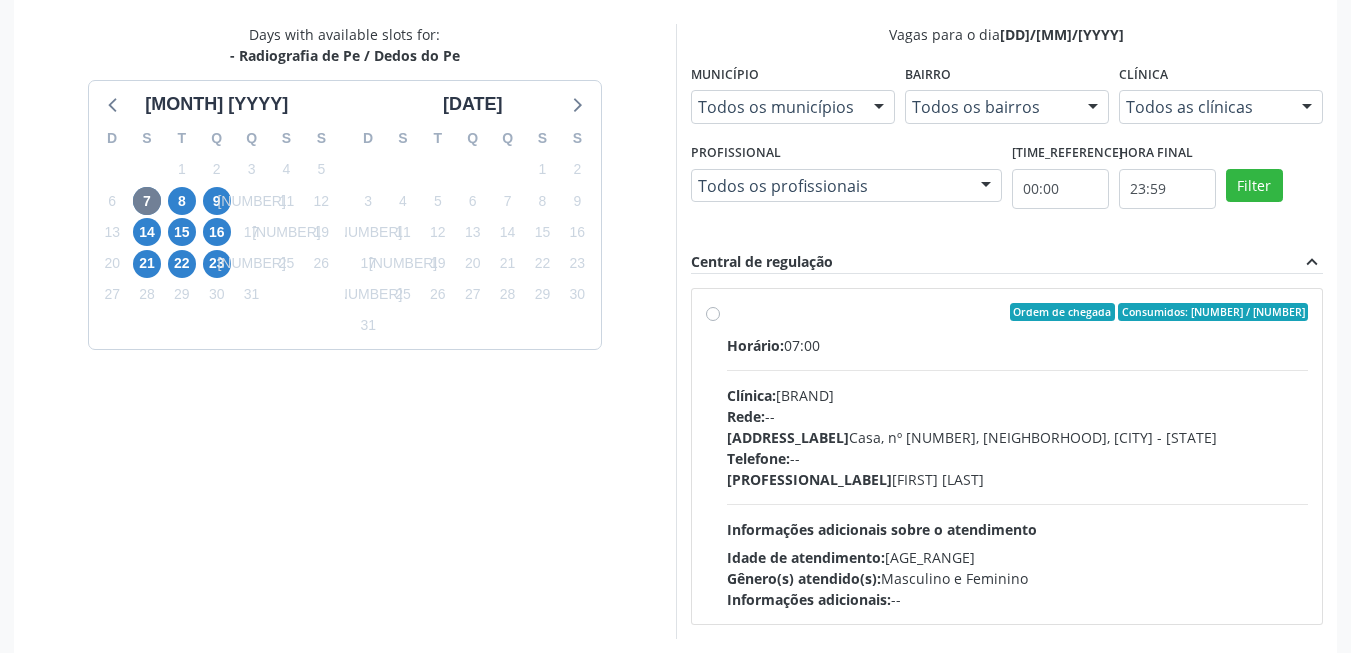 click on "Clínica:  Cem" at bounding box center [1018, 395] 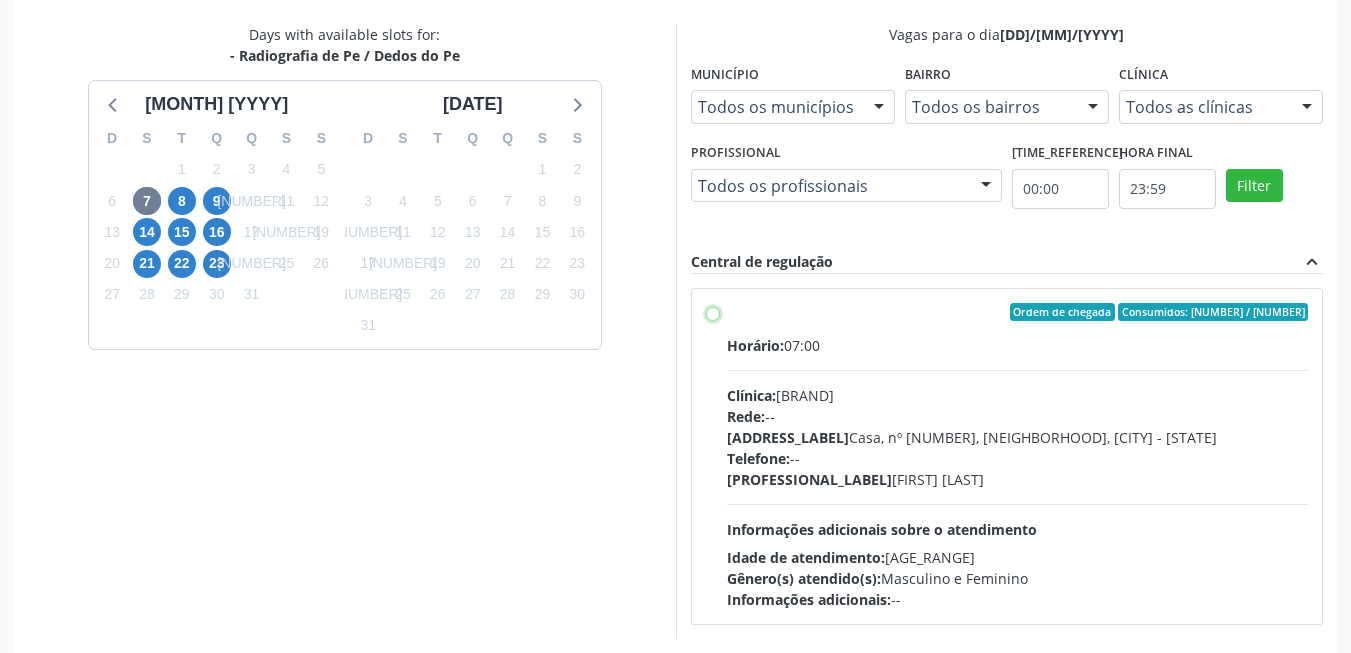 click on "Ordem de chegada
Consumidos: 38 / 40
Horário:   [TIME]
Clínica:  Cem
Rede:
--
Endereço:   [NUMBER] [STREET], [NEIGHBORHOOD], [CITY] - [STATE]
Telefone:   --
Profissional:
[FIRST] [LAST]
Informações adicionais sobre o atendimento
Idade de atendimento:
de 0 a 120 anos
Gênero(s) atendido(s):
Masculino e Feminino
Informações adicionais:
--" at bounding box center (713, 312) 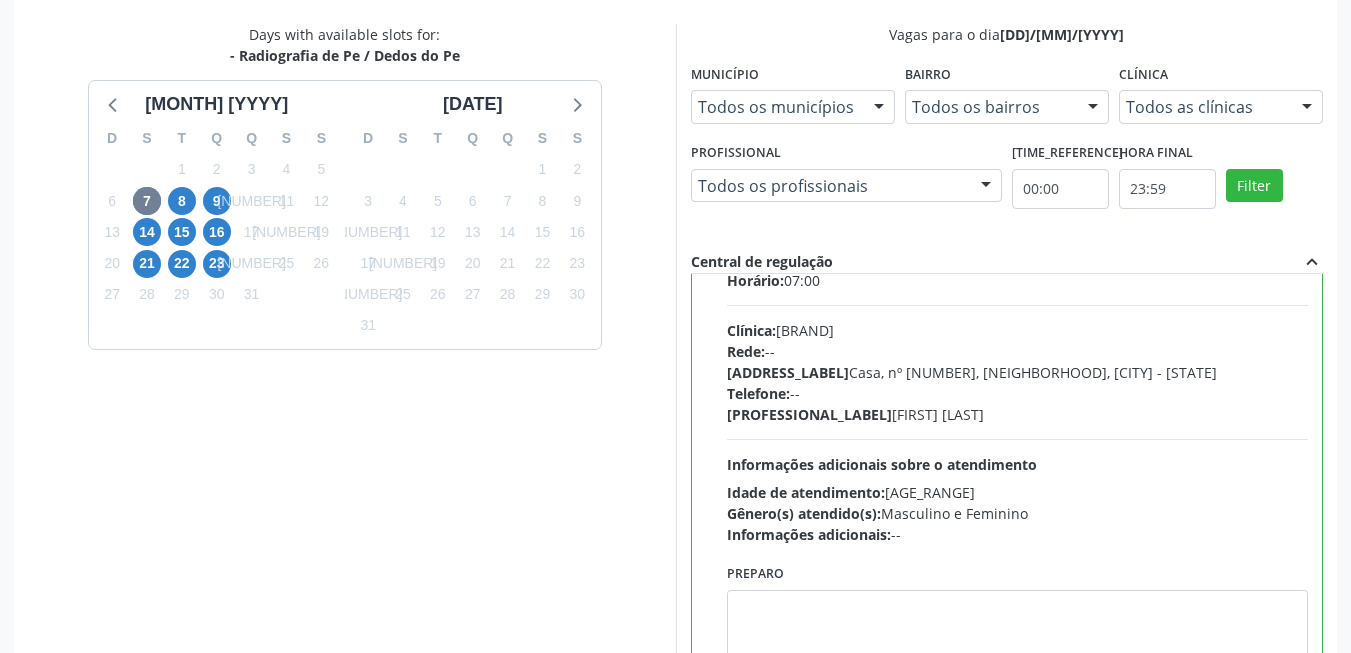 scroll, scrollTop: 99, scrollLeft: 0, axis: vertical 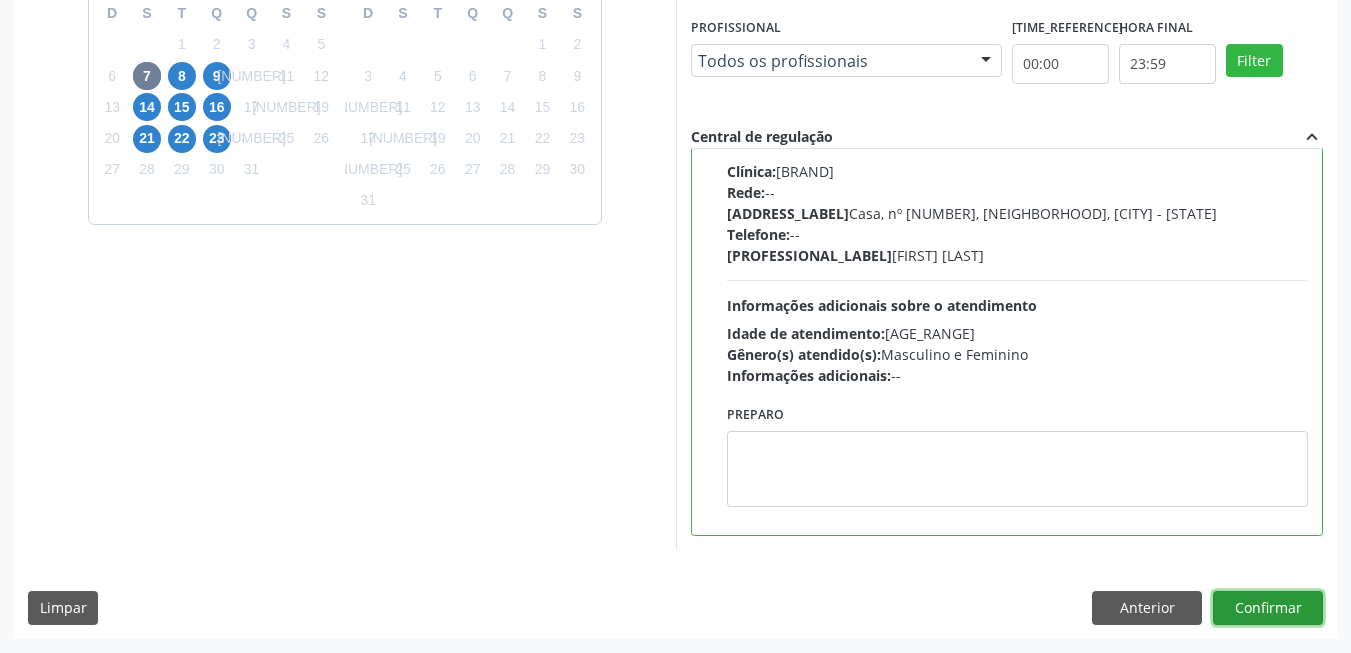 click on "Confirmar" at bounding box center [1268, 608] 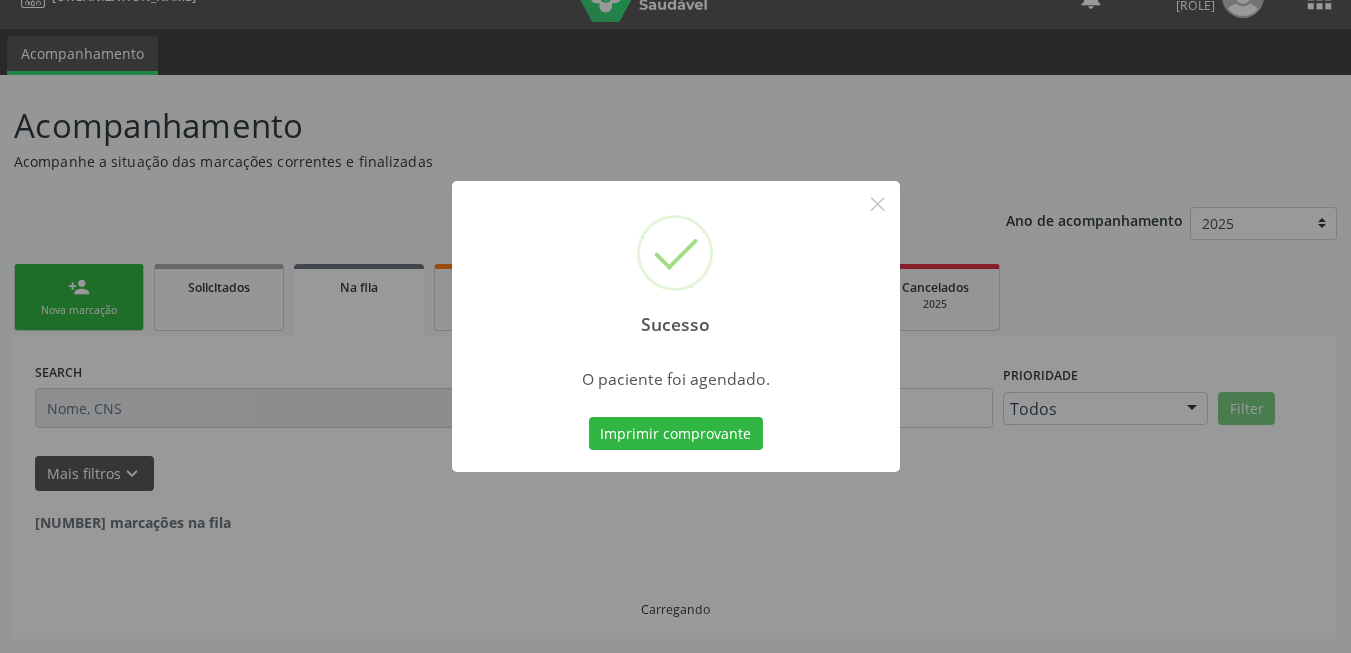 scroll, scrollTop: 14, scrollLeft: 0, axis: vertical 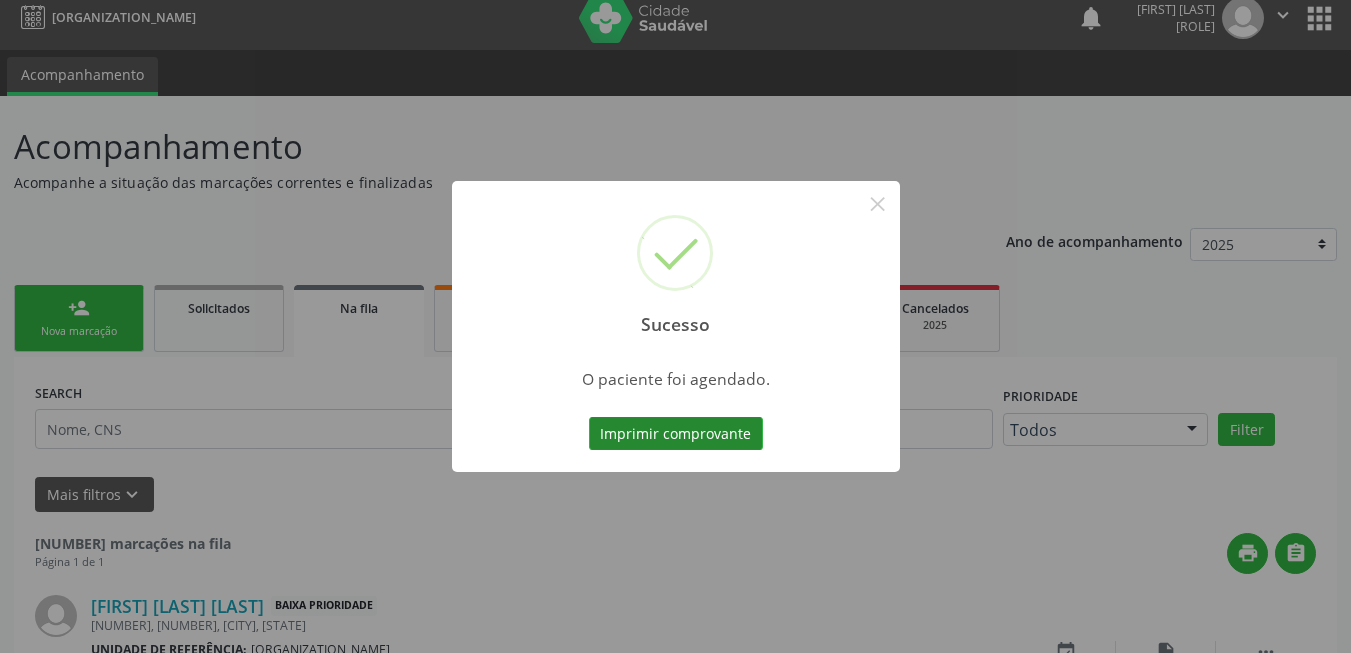 click on "Imprimir comprovante" at bounding box center [676, 434] 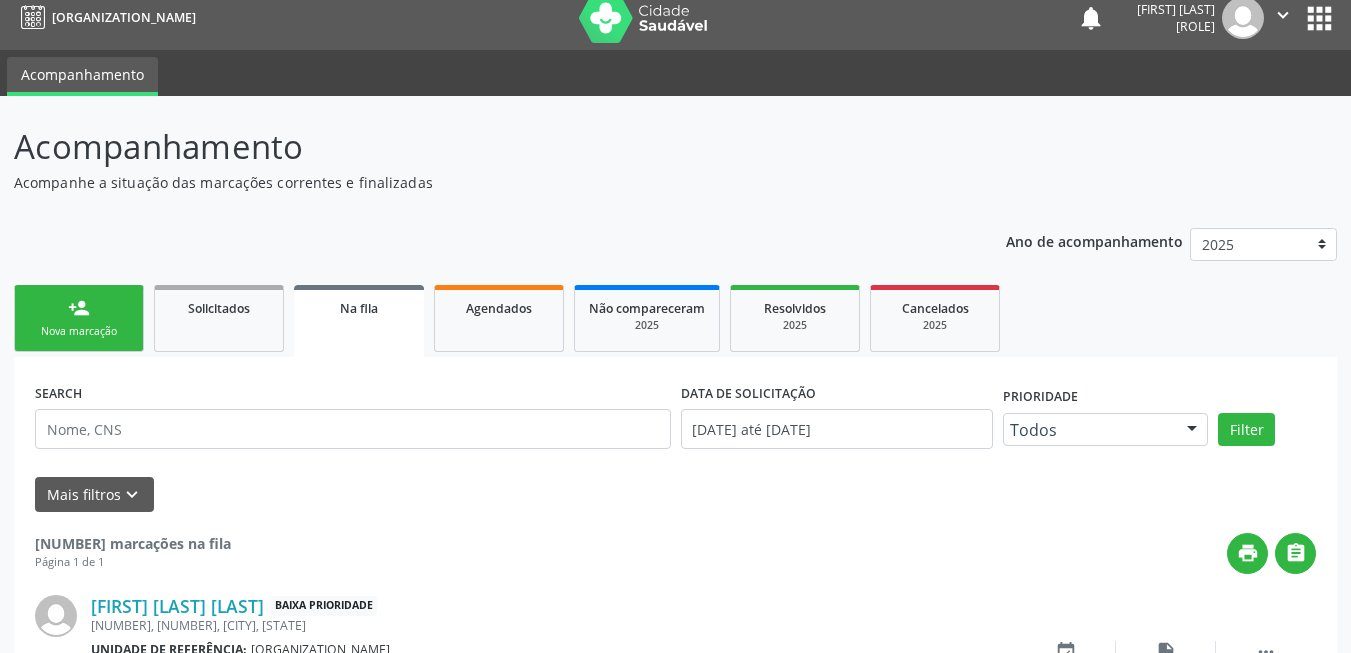 click on "person_add
Nova marcação" at bounding box center [79, 318] 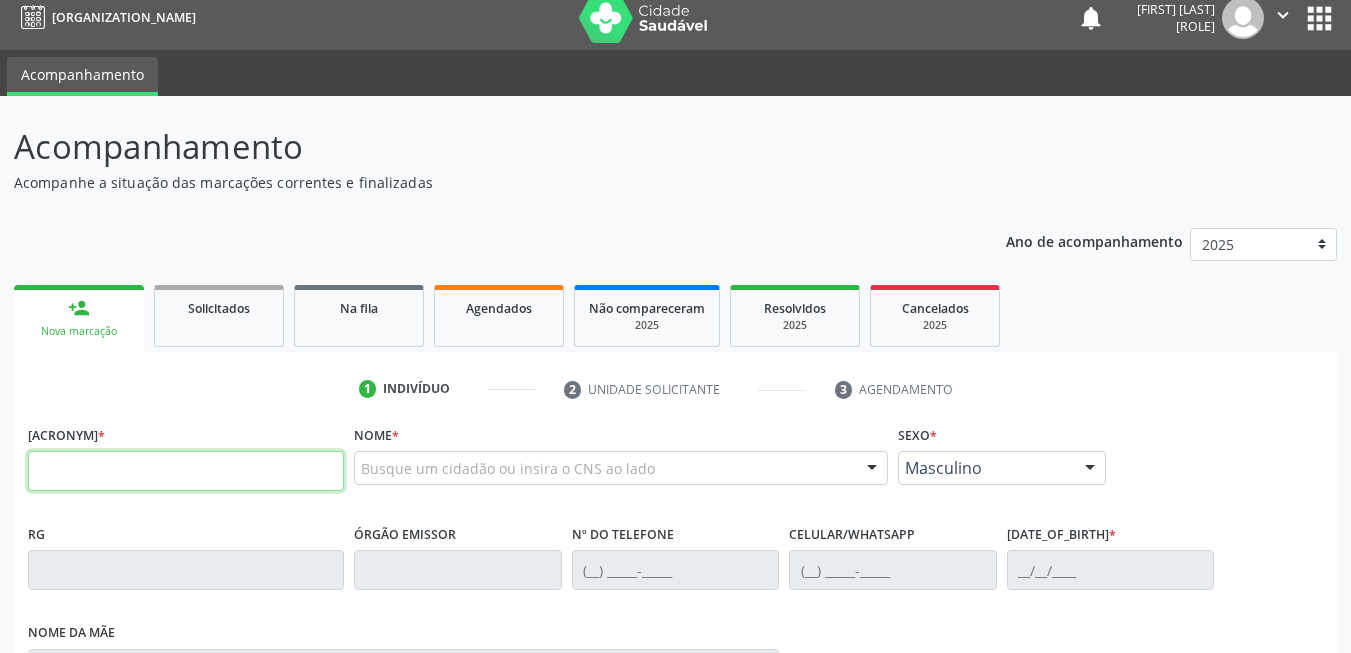 click at bounding box center (186, 471) 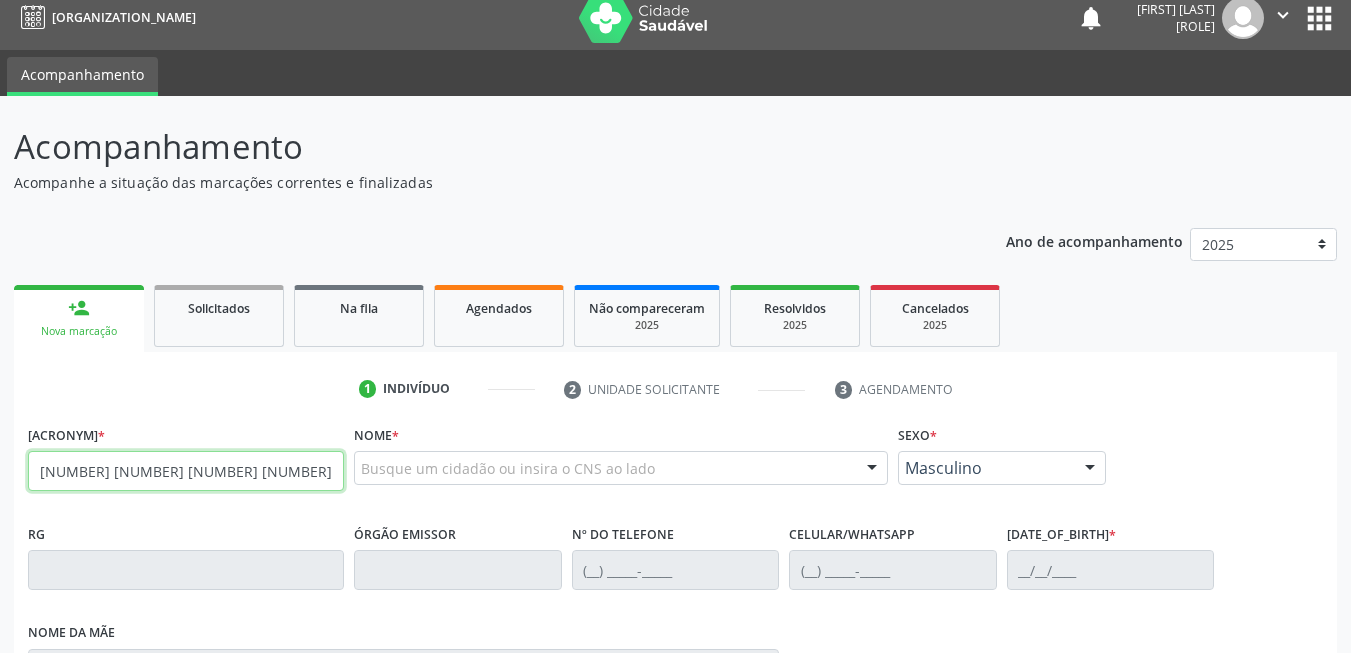 type on "[NUMBER] [NUMBER] [NUMBER] [NUMBER]" 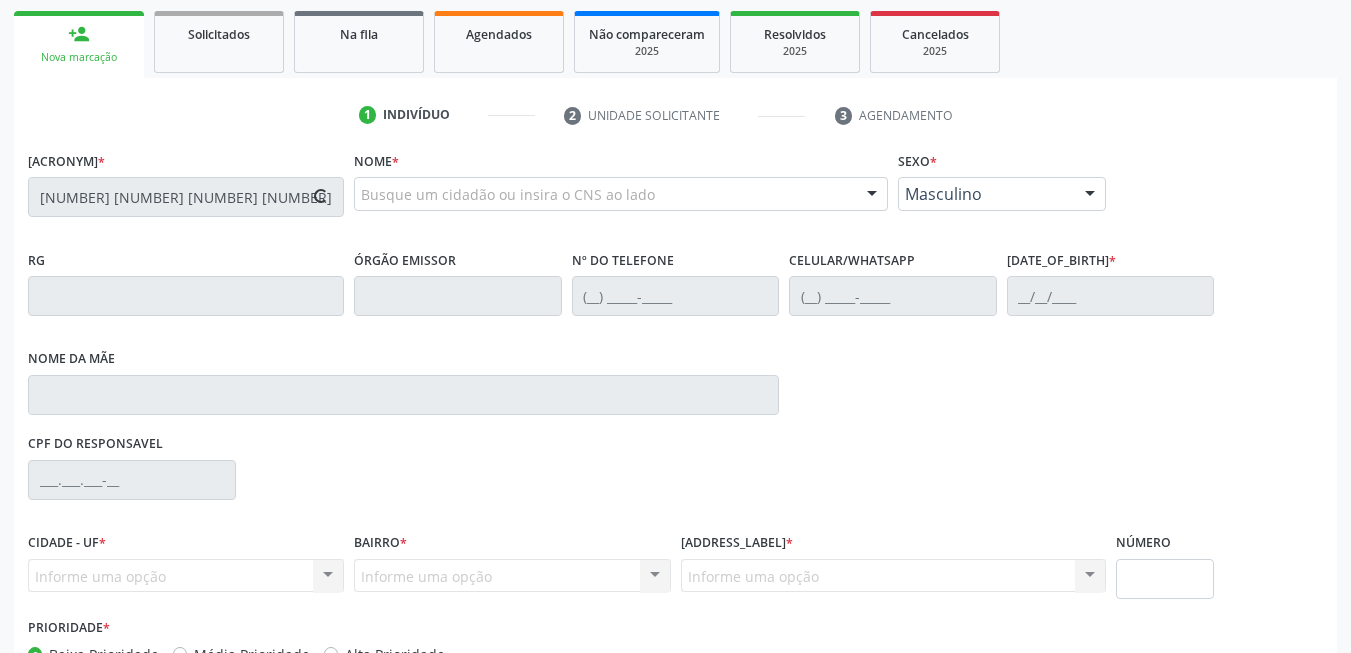 scroll, scrollTop: 314, scrollLeft: 0, axis: vertical 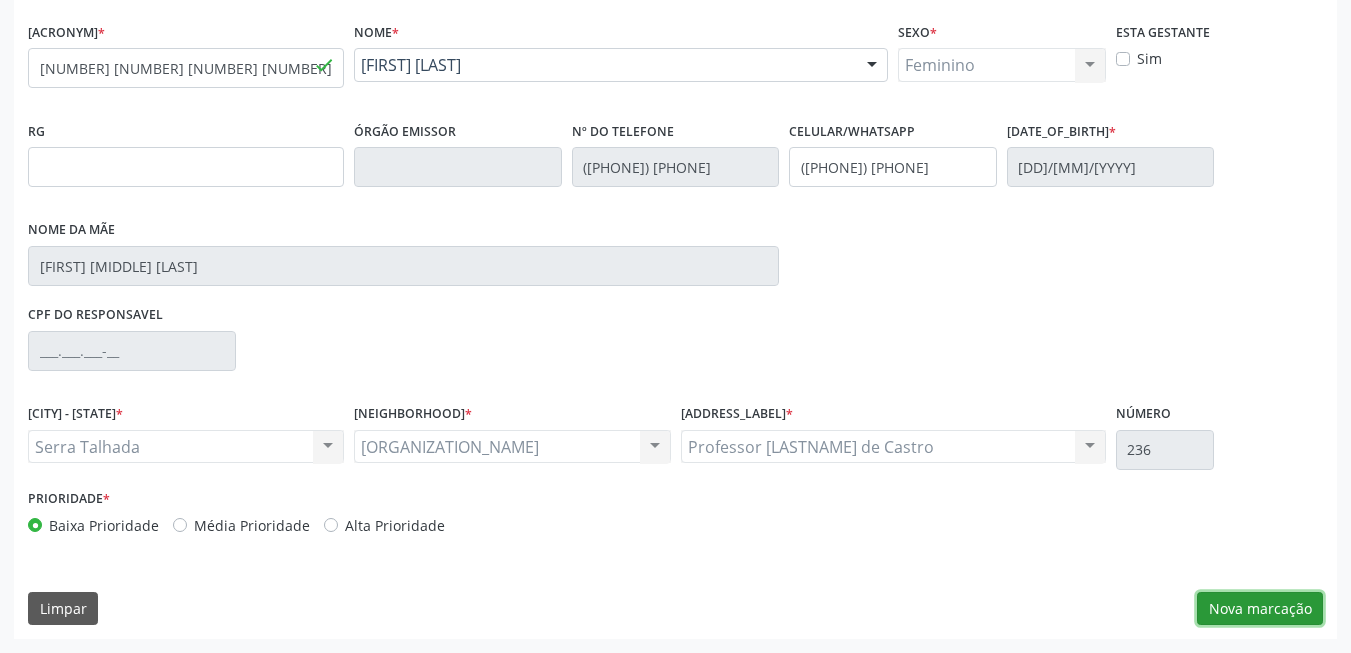 click on "Nova marcação" at bounding box center [1260, 609] 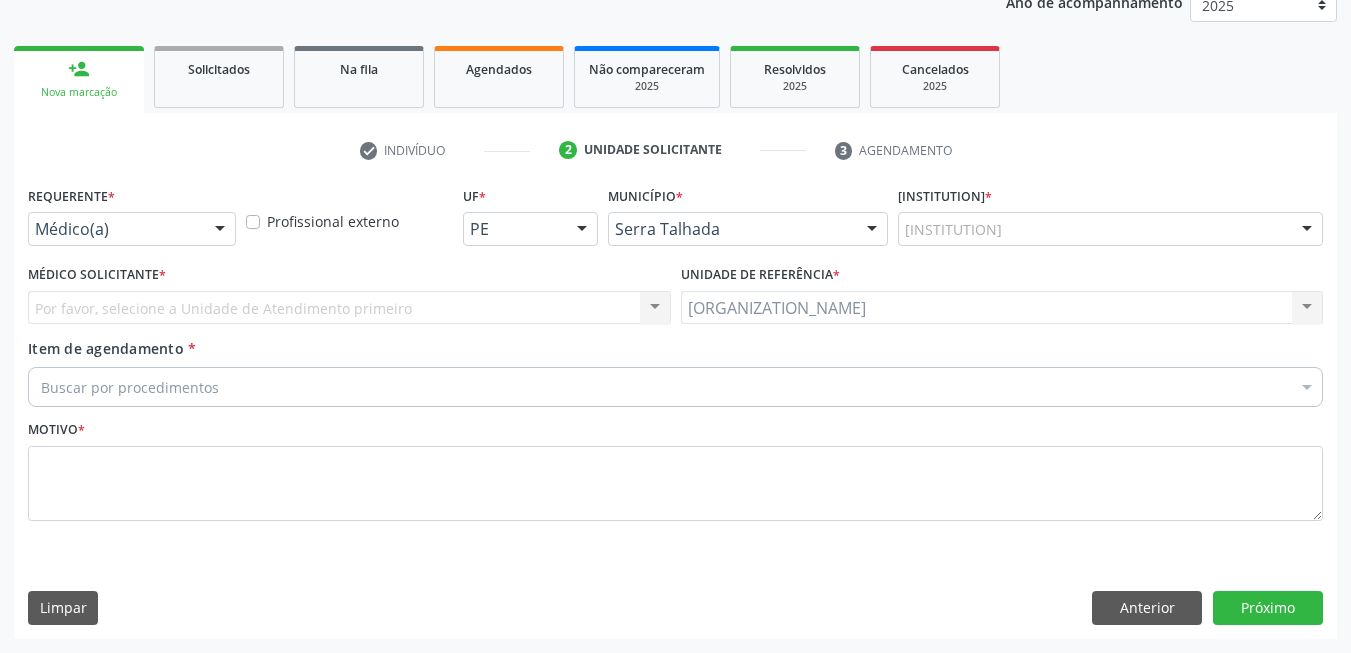 scroll, scrollTop: 253, scrollLeft: 0, axis: vertical 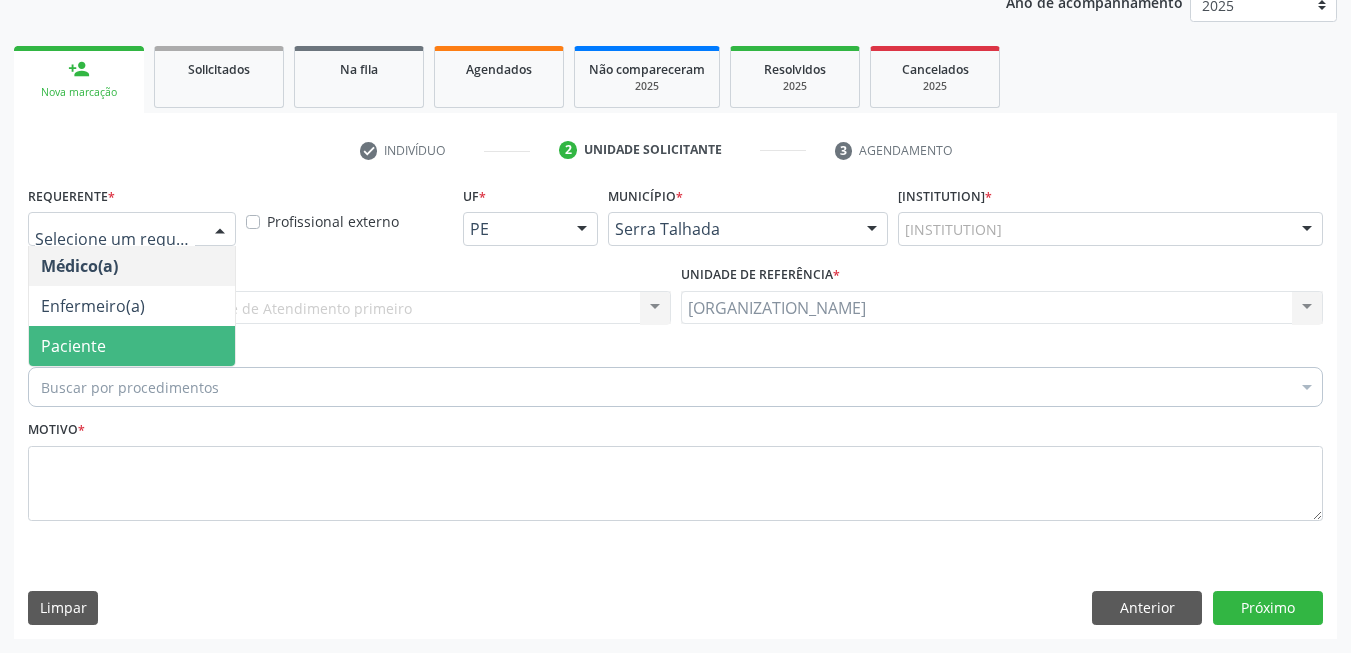click on "Paciente" at bounding box center (132, 346) 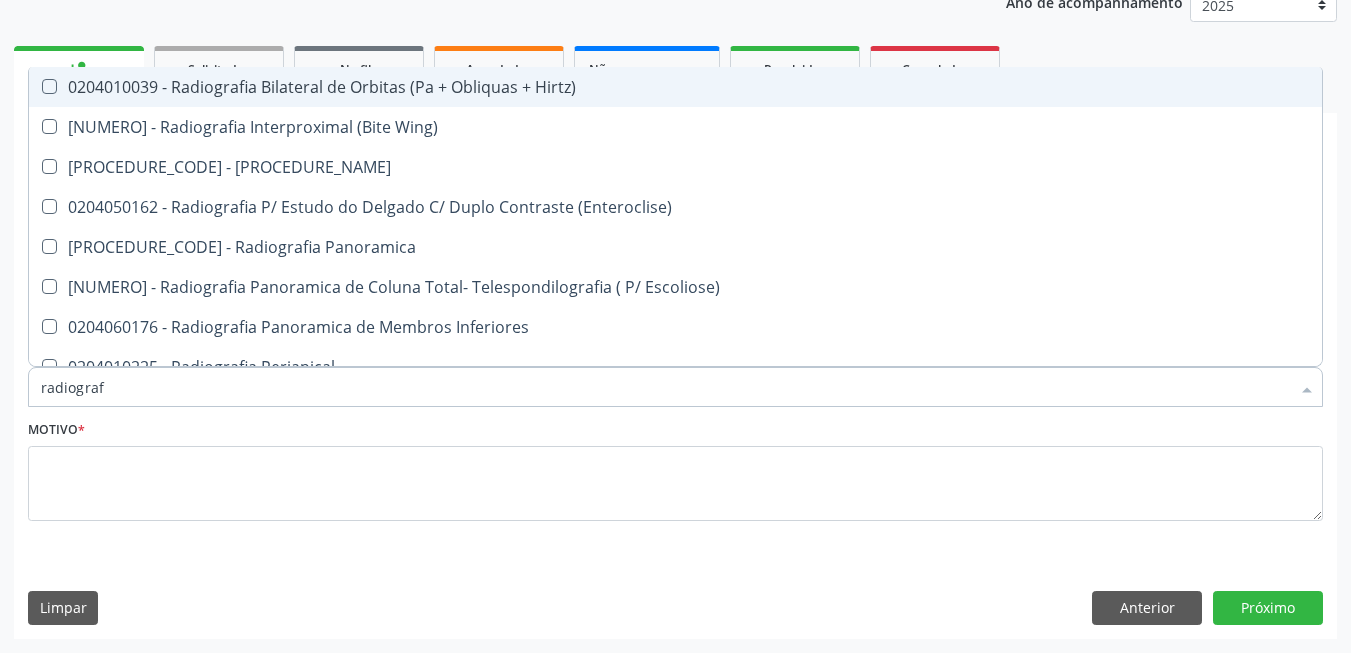 type on "radiografi" 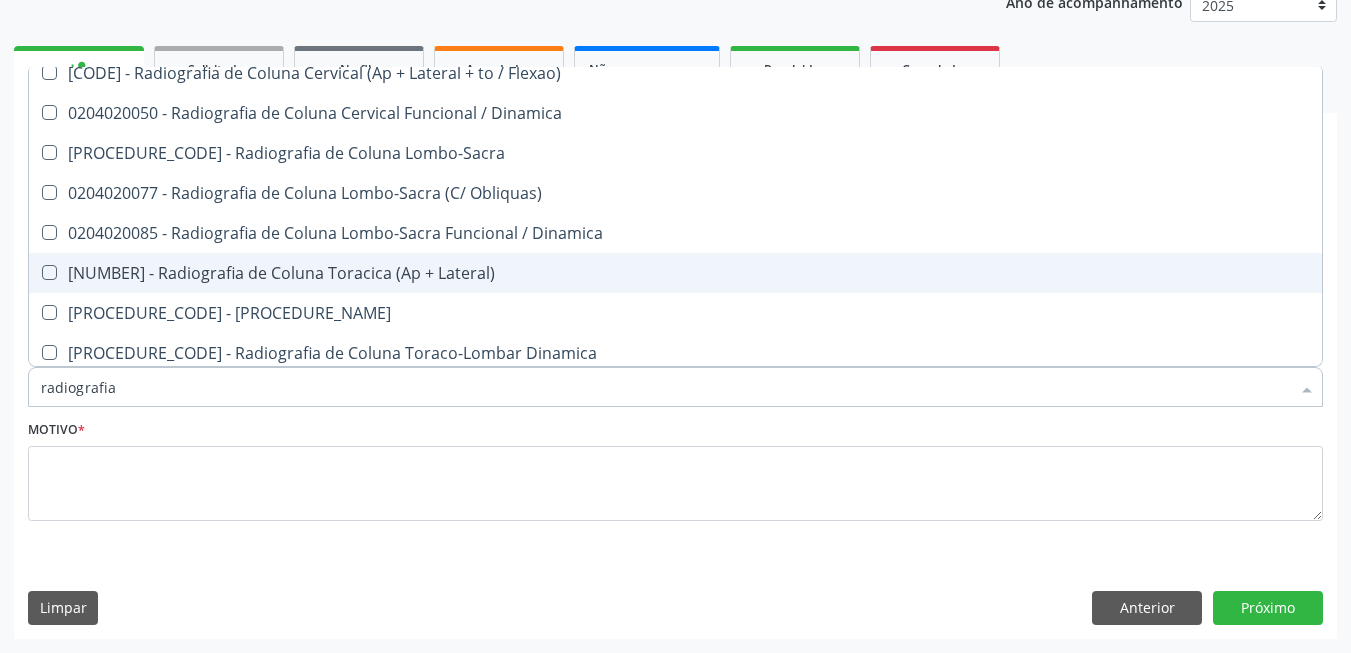 scroll, scrollTop: 1100, scrollLeft: 0, axis: vertical 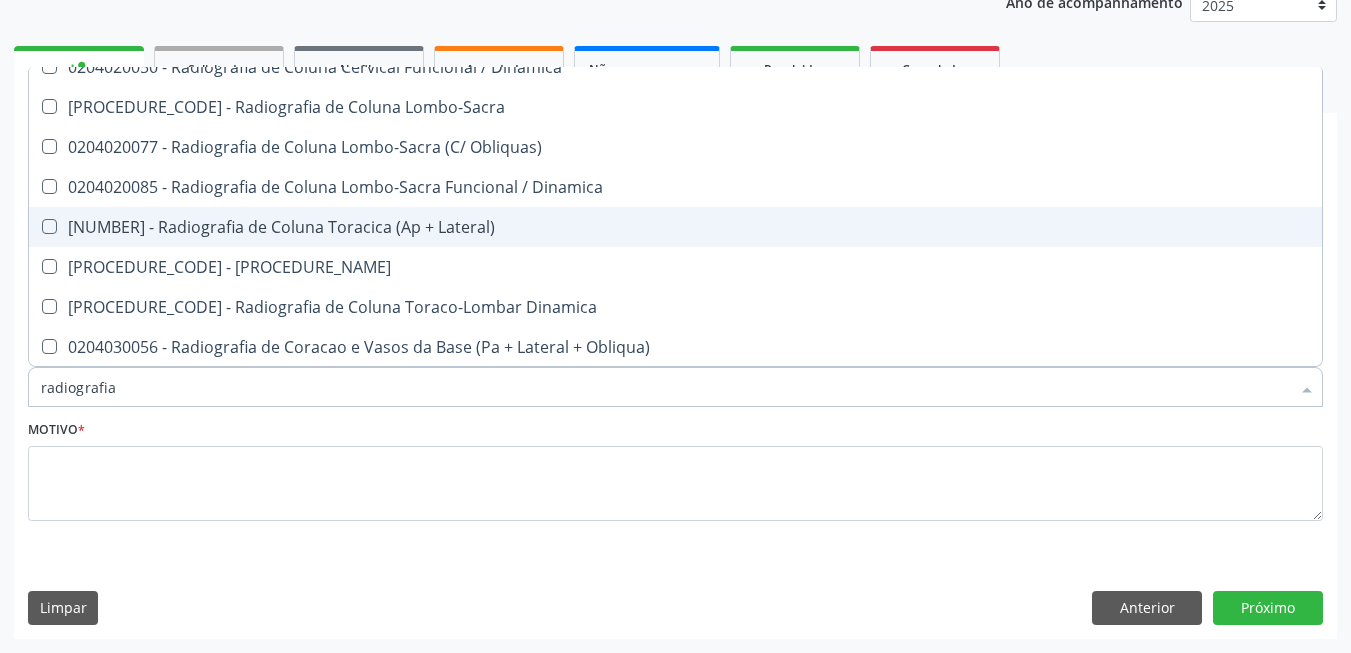 click on "[NUMBER] - Radiografia de Coluna Toracica (Ap + Lateral)" at bounding box center [675, 227] 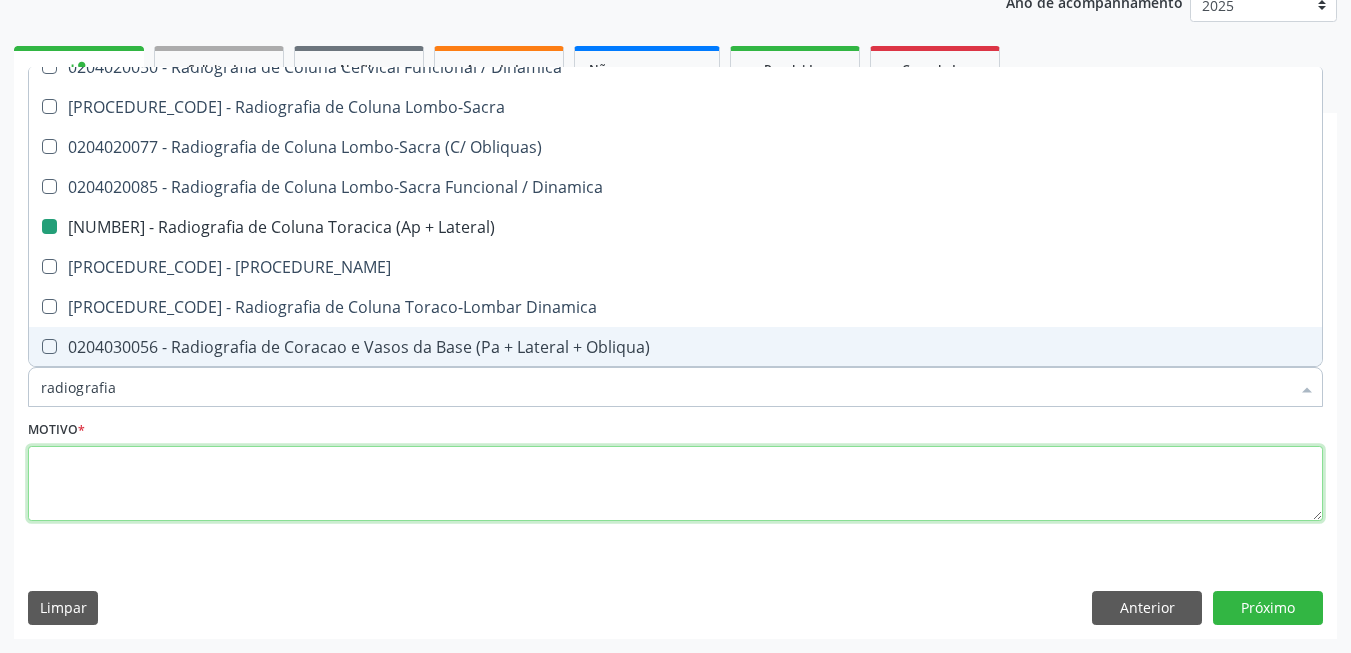 click at bounding box center (675, 484) 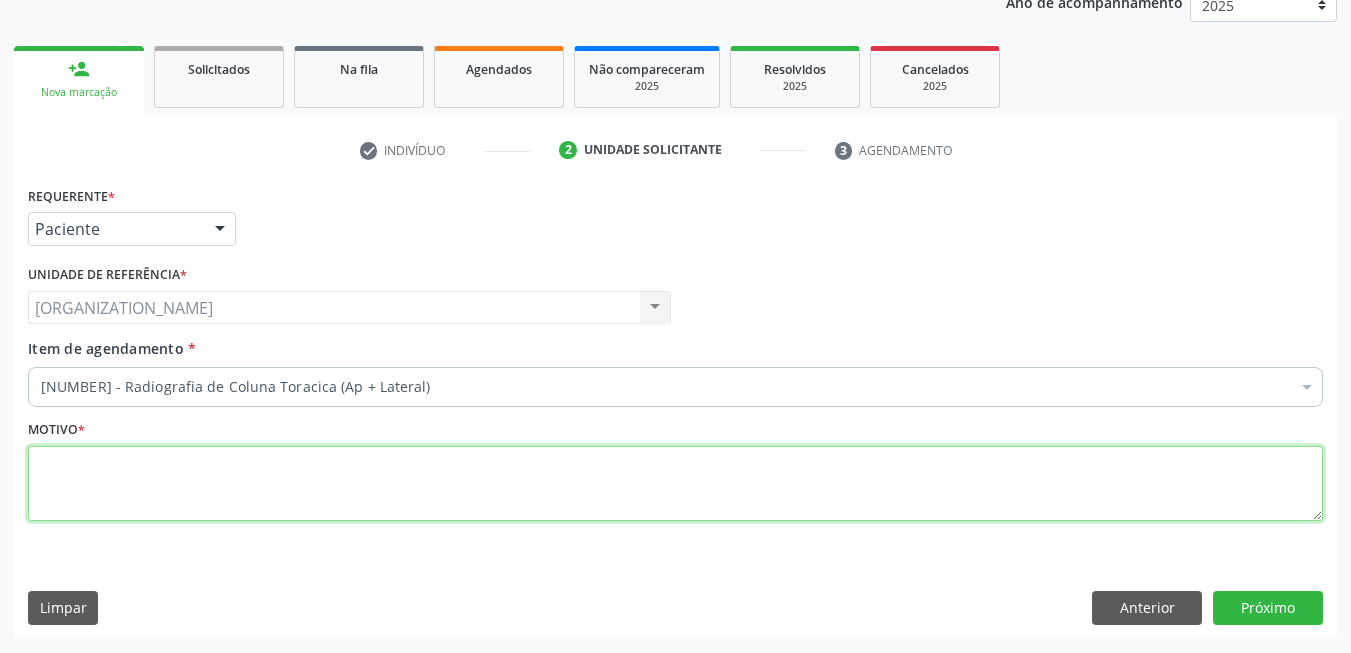 scroll, scrollTop: 0, scrollLeft: 0, axis: both 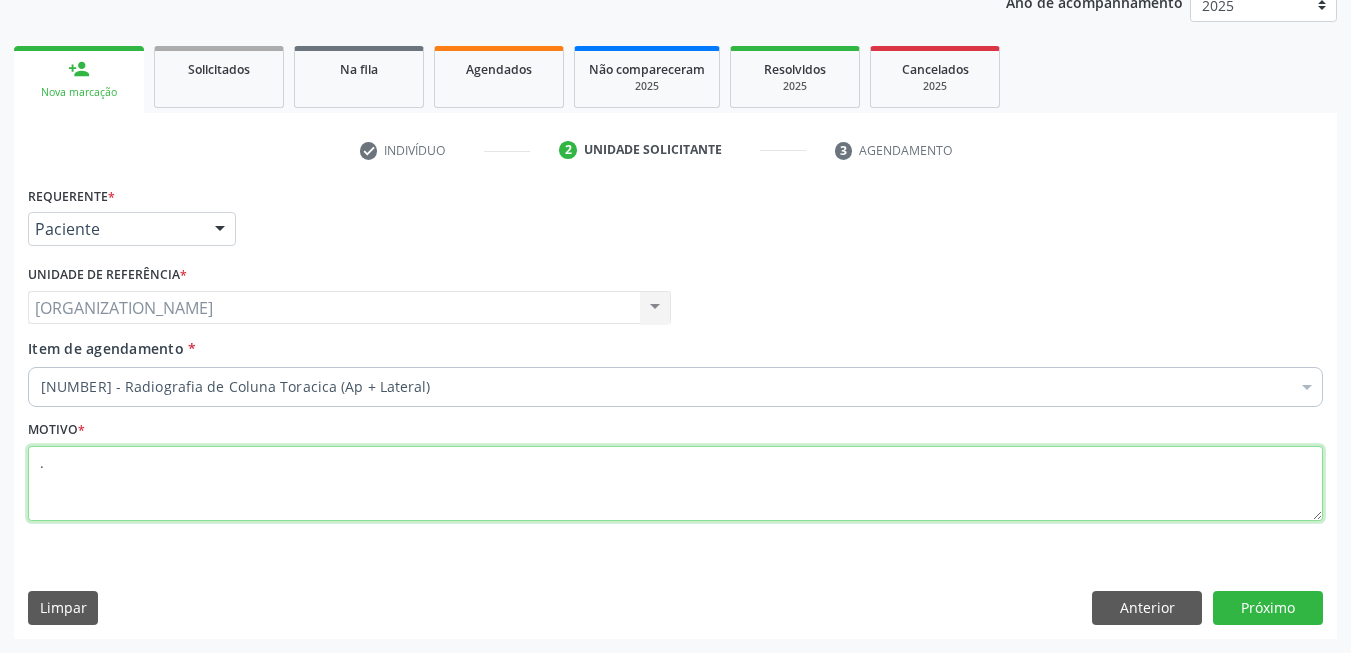 type on "." 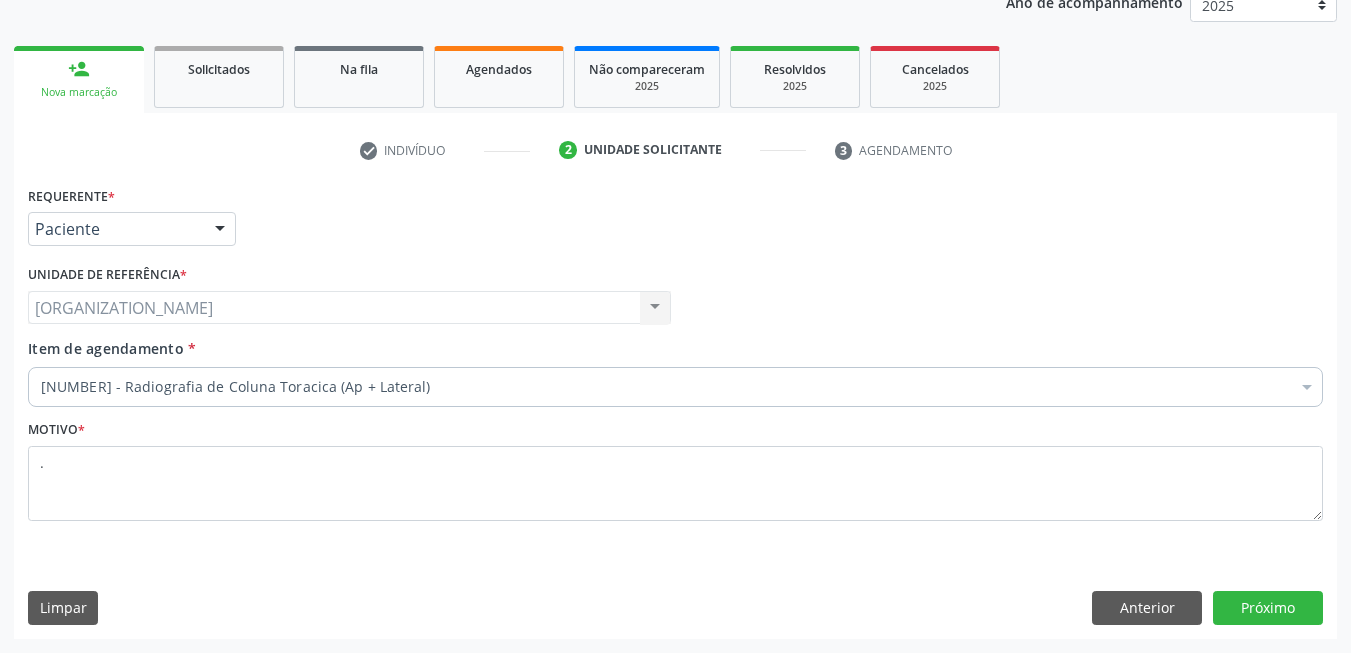 click on "Requerente
*
Paciente         Médico(a)   Enfermeiro(a)   Paciente
Nenhum resultado encontrado para: "   "
Não há nenhuma opção para ser exibida.
UF
PE         AC   AL   AM   AP   BA   CE   DF   ES   GO   MA   MG   MS   MT   PA   PB   PE   PI   PR   RJ   RN   RO   RR   RS   SC   SE   SL   SP   SV   TO
Nenhum resultado encontrado para: "   "
Não há nenhuma opção para ser exibida.
Município
[CITY]         Abreu e Lima   Afogados da Ingazeira   Afrânio   Agrestina   Água Preta   Águas Belas   Alagoinha   Aliança   Altinho   Amaraji   Angelim   Araçoiaba   Araripina   Arcoverde   Barra de Guabiraba   Barreiros   Belém de Maria   Belém do São Francisco   Belo Jardim   Betânia   Bezerros   Bodocó   Bom Conselho   Bom Jardim   Bonito   Brejão   Brejinho   Brejo da Madre de Deus   Buenos Aires   Buíque   Cabo de Santo Agostinho   Cabrobó   Cachoeirinha" at bounding box center [675, 409] 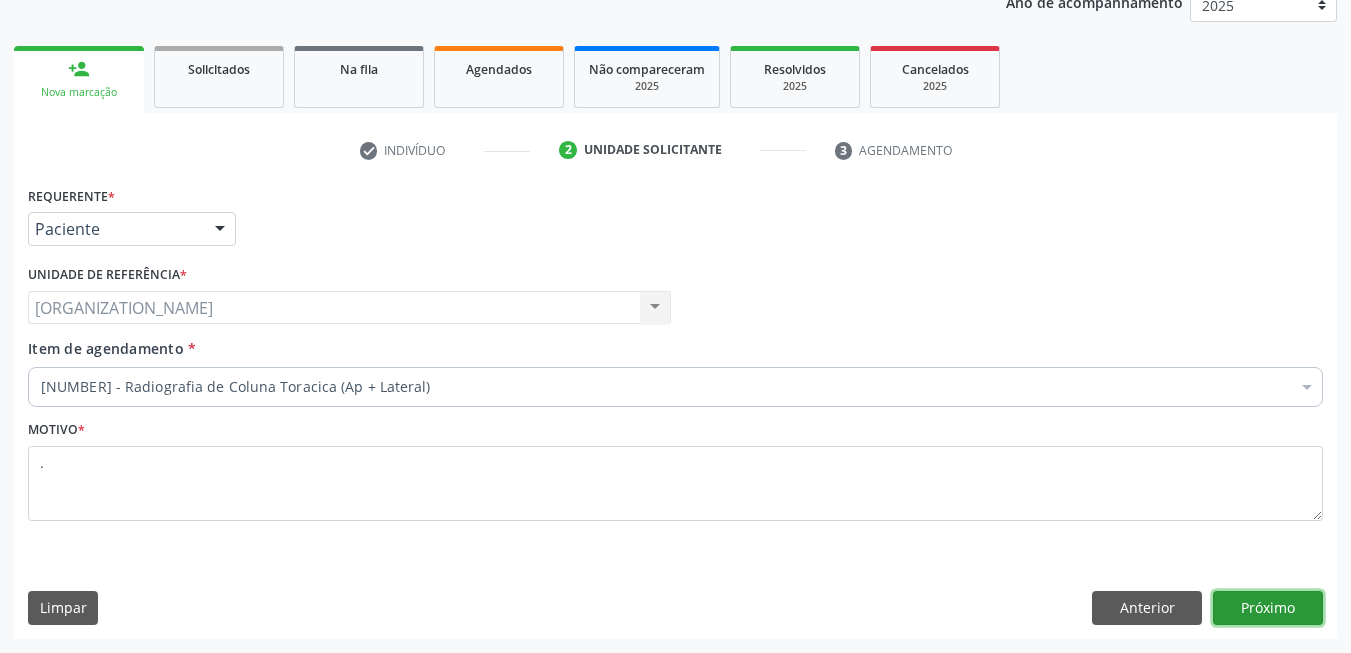 click on "Próximo" at bounding box center [1268, 608] 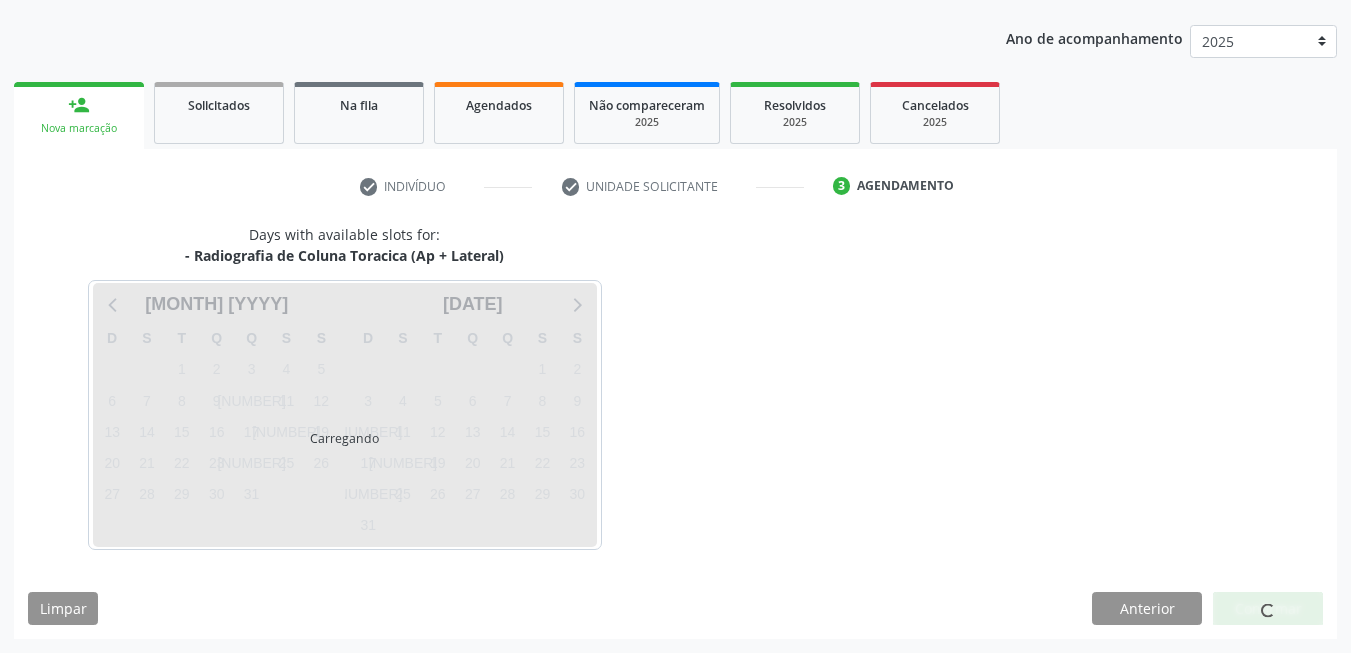 scroll, scrollTop: 217, scrollLeft: 0, axis: vertical 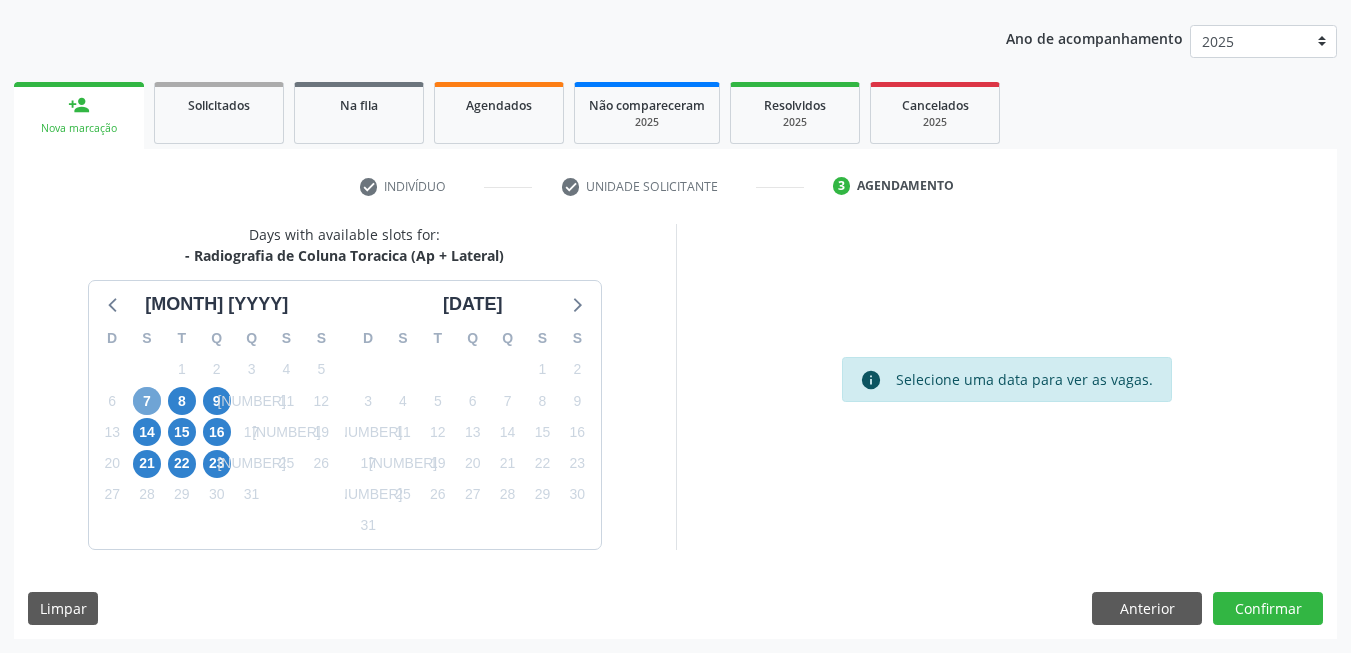 click on "7" at bounding box center (147, 401) 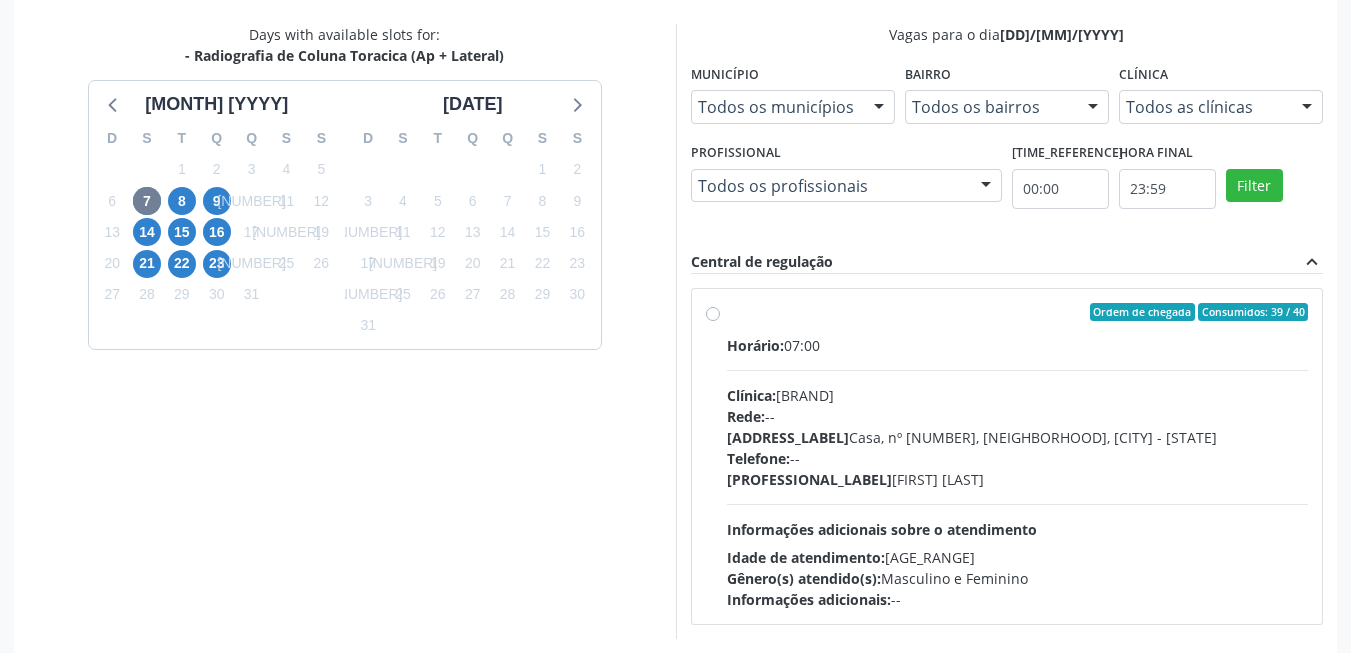 click on "Horário:   07:00
Clínica:  Cem
Rede:
--
Endereço:   Casa, nº [NUMBER], Nossa Senhora da Pen, [CITY] - [STATE]
Telefone:   --
Profissional:
[FIRST] [LAST]
Informações adicionais sobre o atendimento
Idade de atendimento:
de 0 a 120 anos
Gênero(s) atendido(s):
Masculino e Feminino
Informações adicionais:
--" at bounding box center [1018, 472] 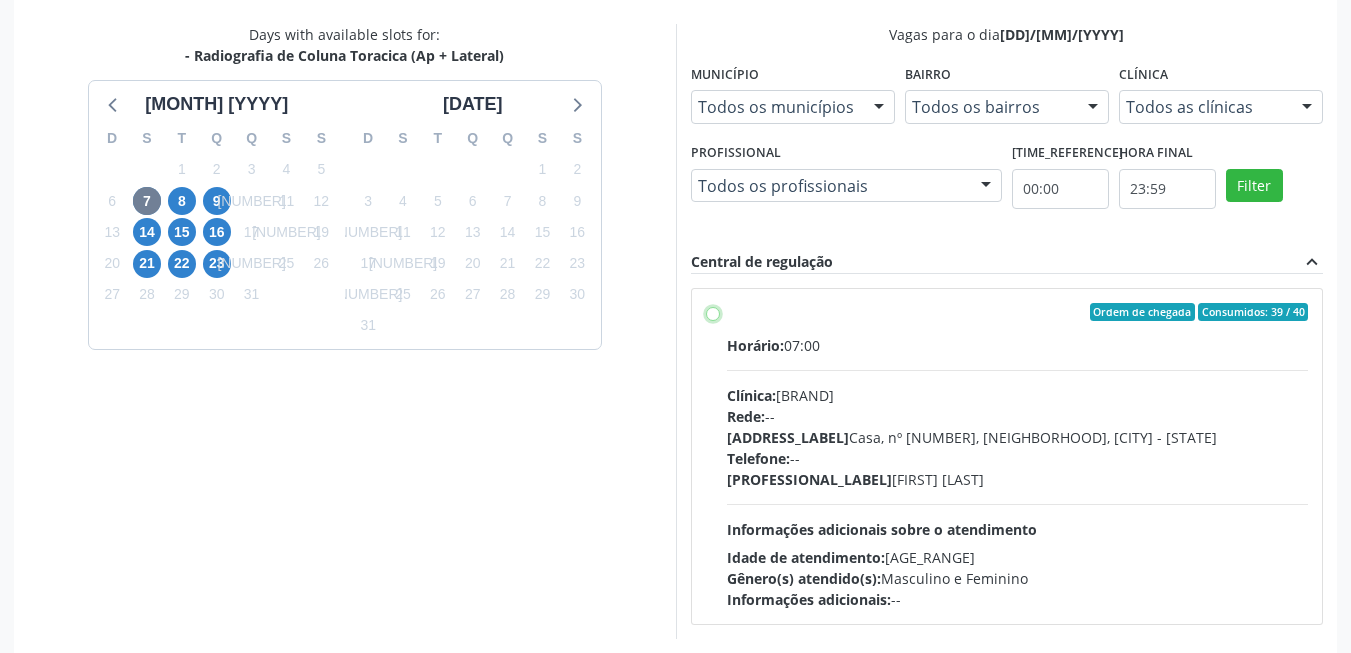 click on "Endereço: Casa, nº 393, Nossa Senhora da Pen, [CITY] - [STATE]
Telefone:   --
Profissional:
[FIRST] [LAST]
Informações adicionais sobre o atendimento
Idade de atendimento:
de 0 a 120 anos
Gênero(s) atendido(s):
Masculino e Feminino
Informações adicionais:
--" at bounding box center [713, 312] 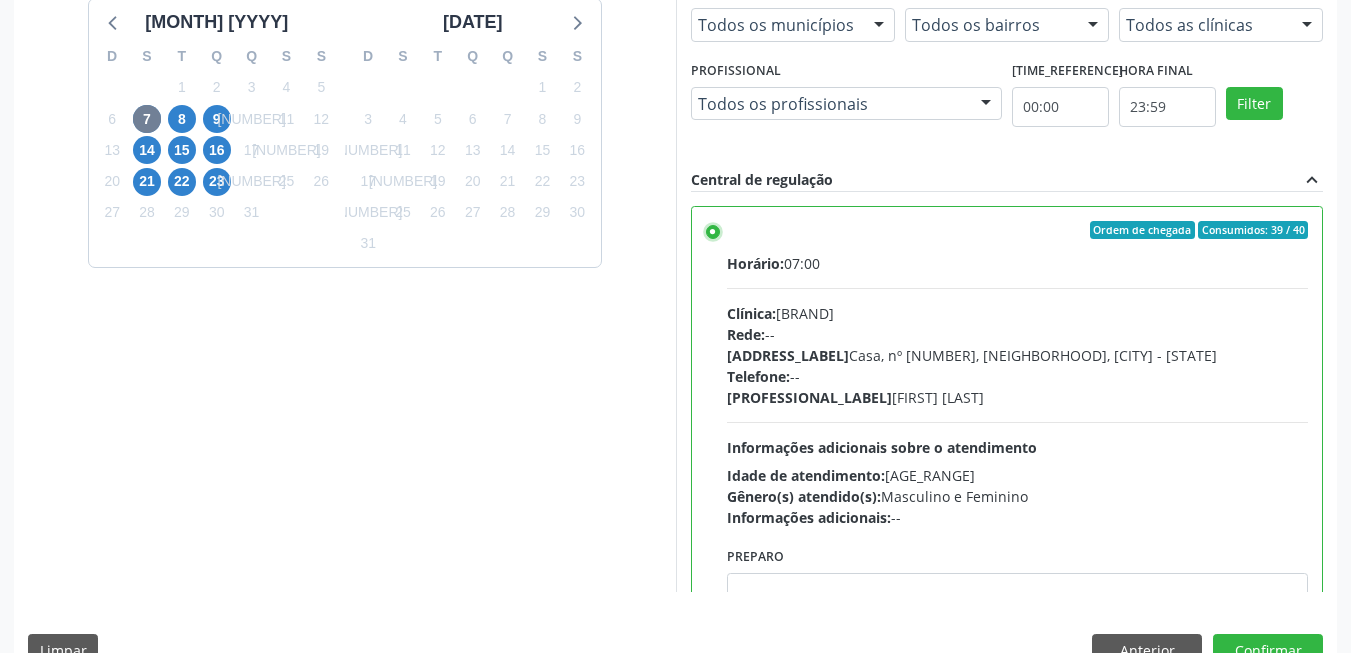 scroll, scrollTop: 542, scrollLeft: 0, axis: vertical 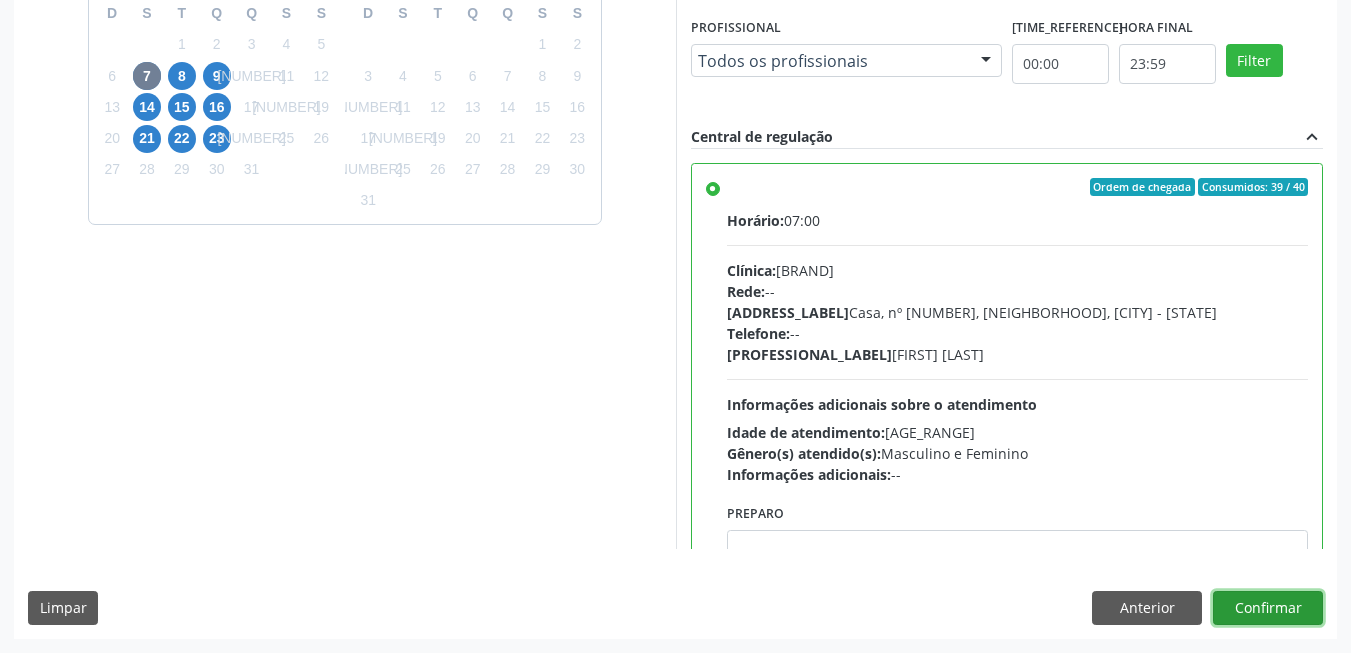 click on "Confirmar" at bounding box center (1268, 608) 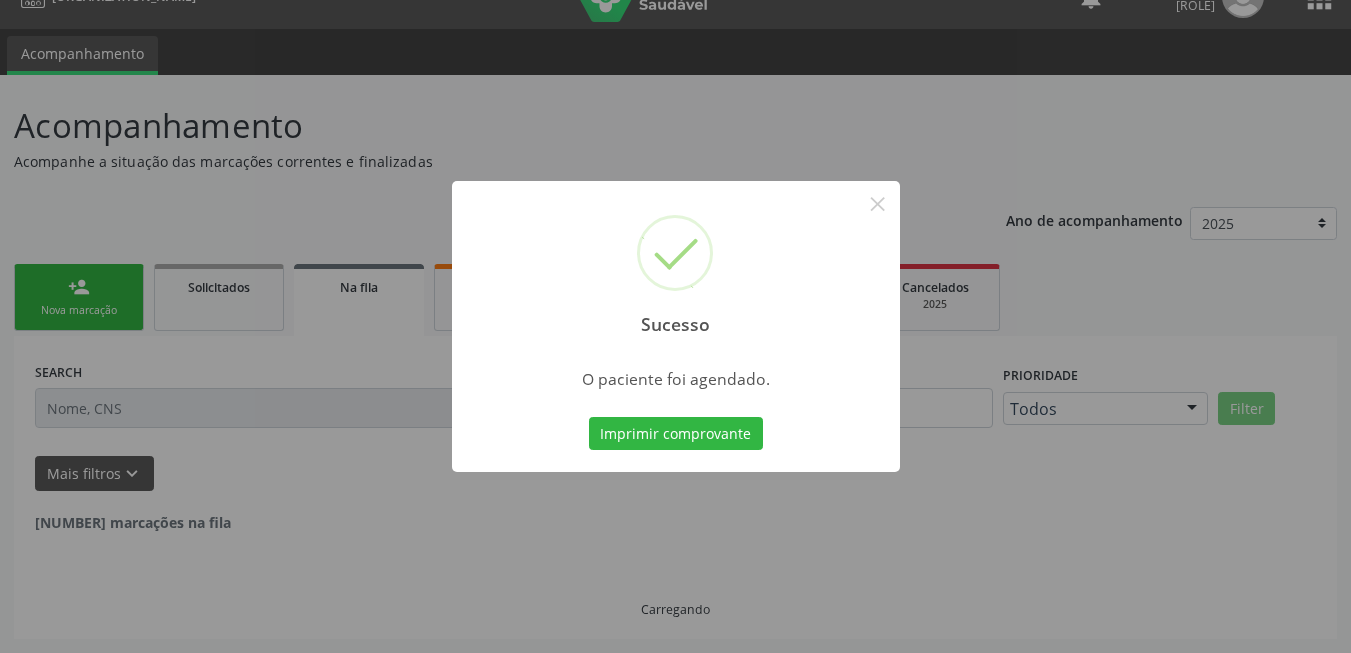 scroll, scrollTop: 14, scrollLeft: 0, axis: vertical 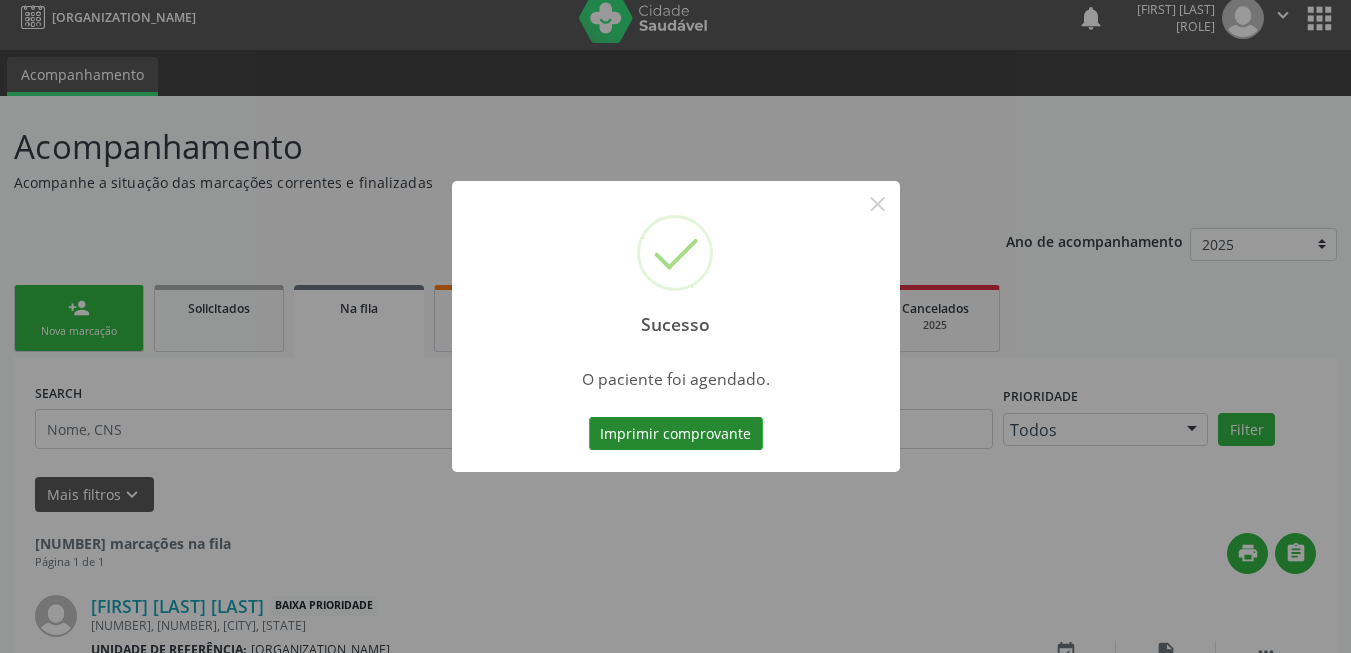 click on "Imprimir comprovante" at bounding box center (676, 434) 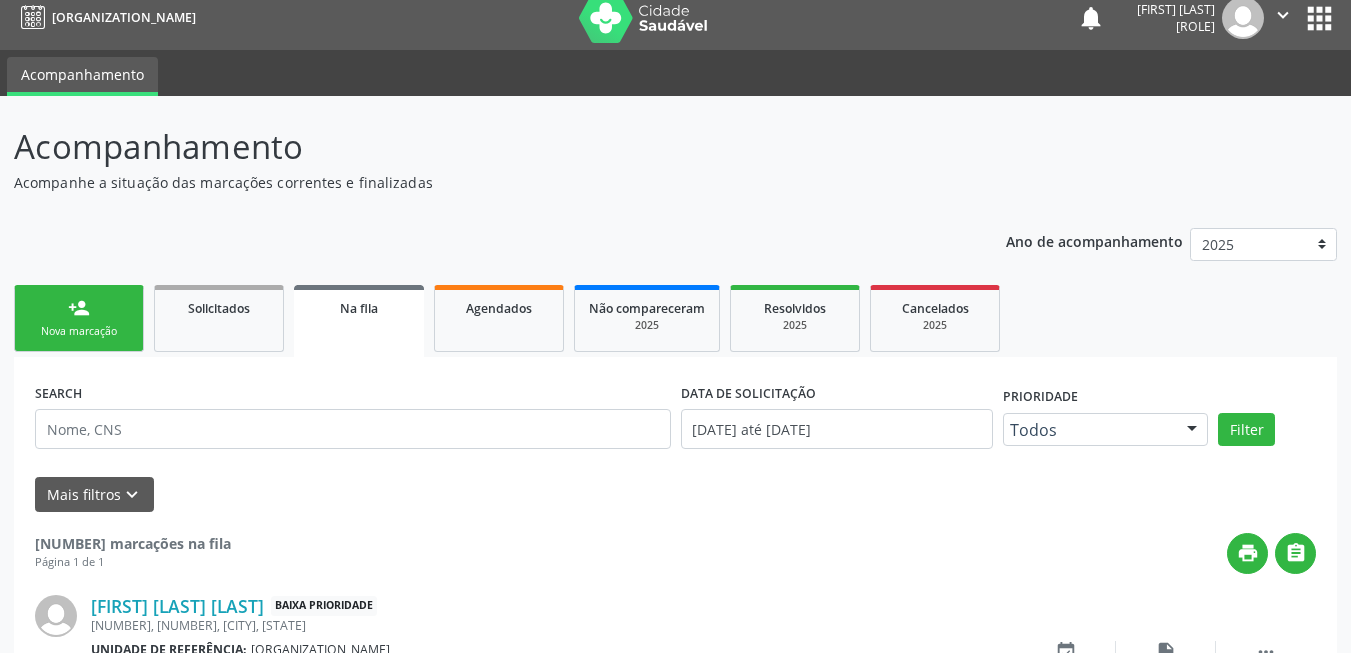 drag, startPoint x: 92, startPoint y: 321, endPoint x: 74, endPoint y: 290, distance: 35.846897 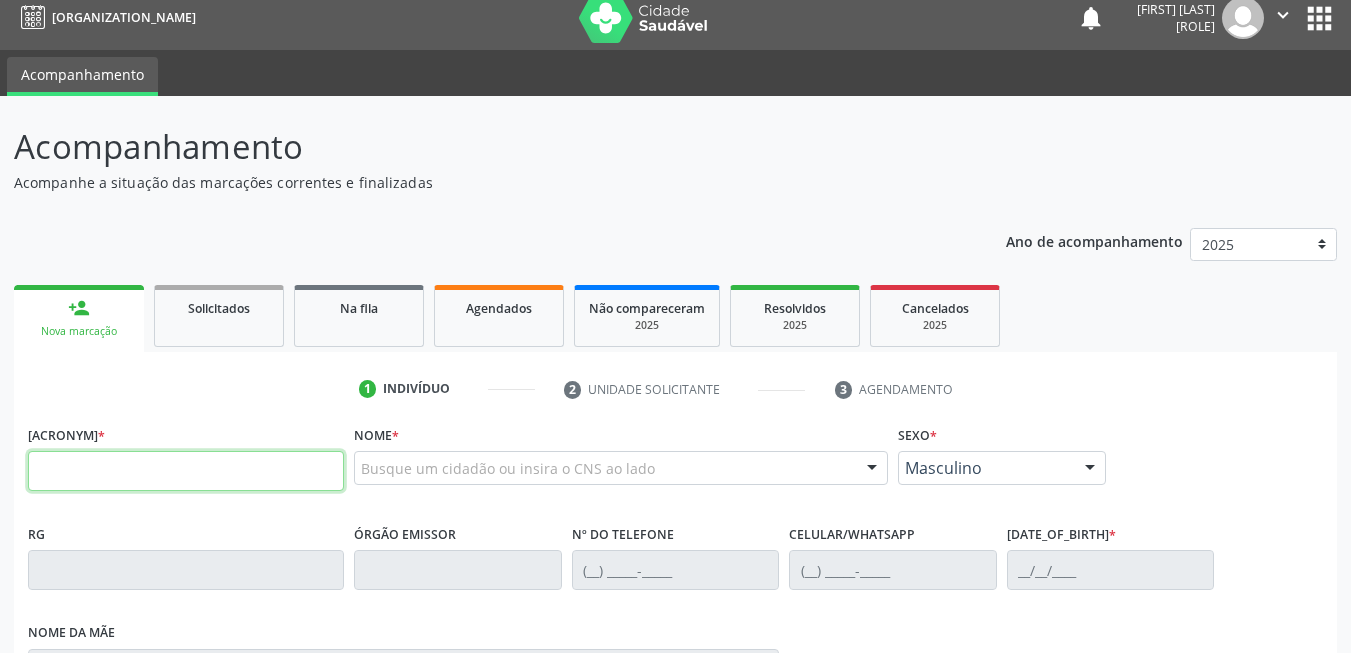 click at bounding box center [186, 471] 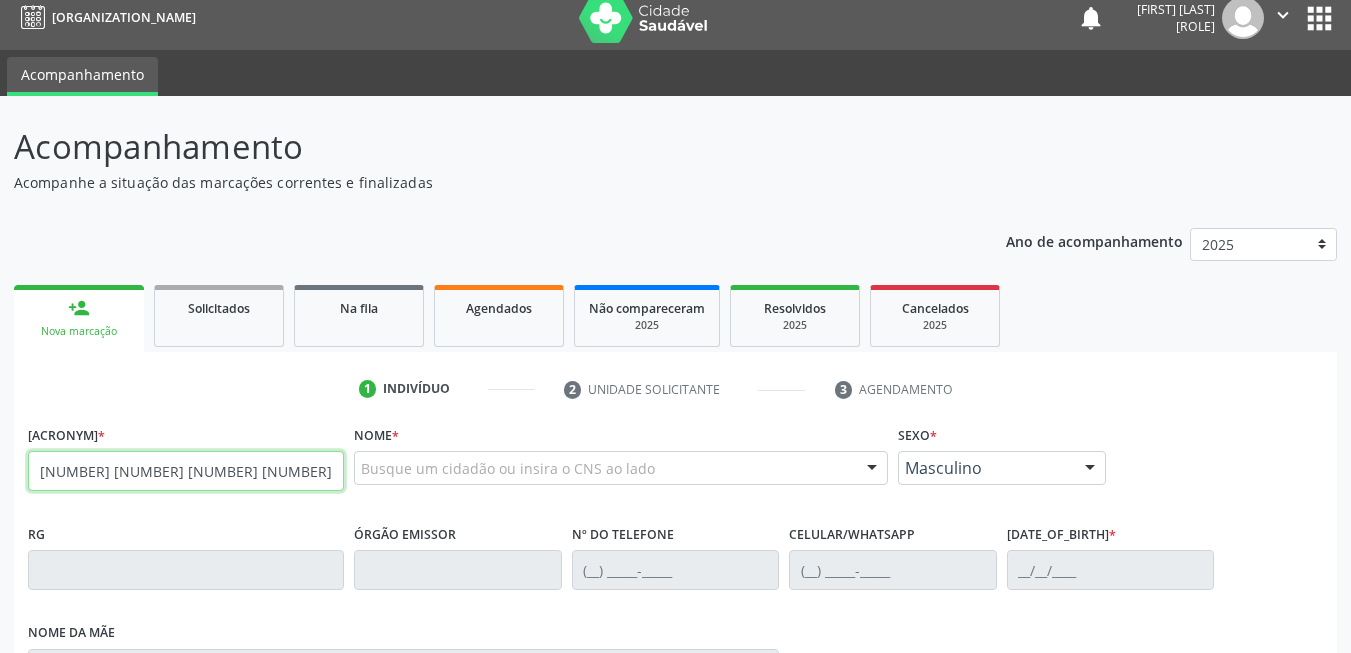 type on "[NUMBER] [NUMBER] [NUMBER] [NUMBER]" 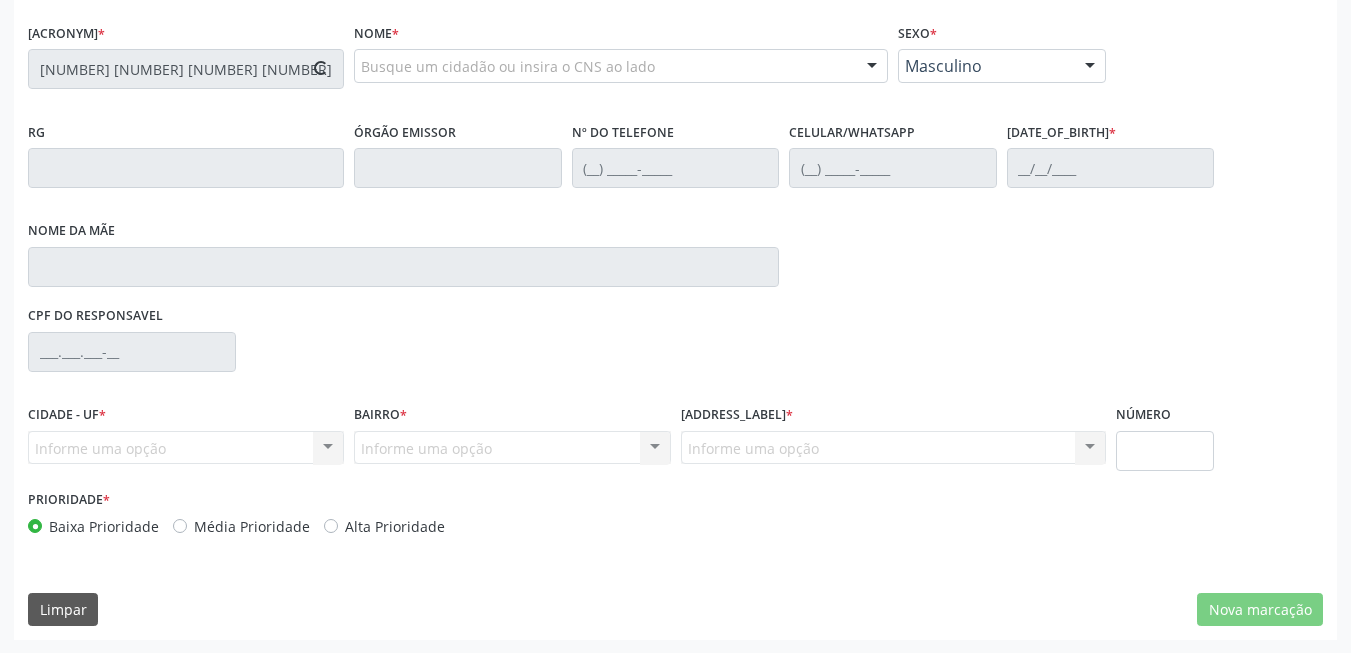scroll, scrollTop: 417, scrollLeft: 0, axis: vertical 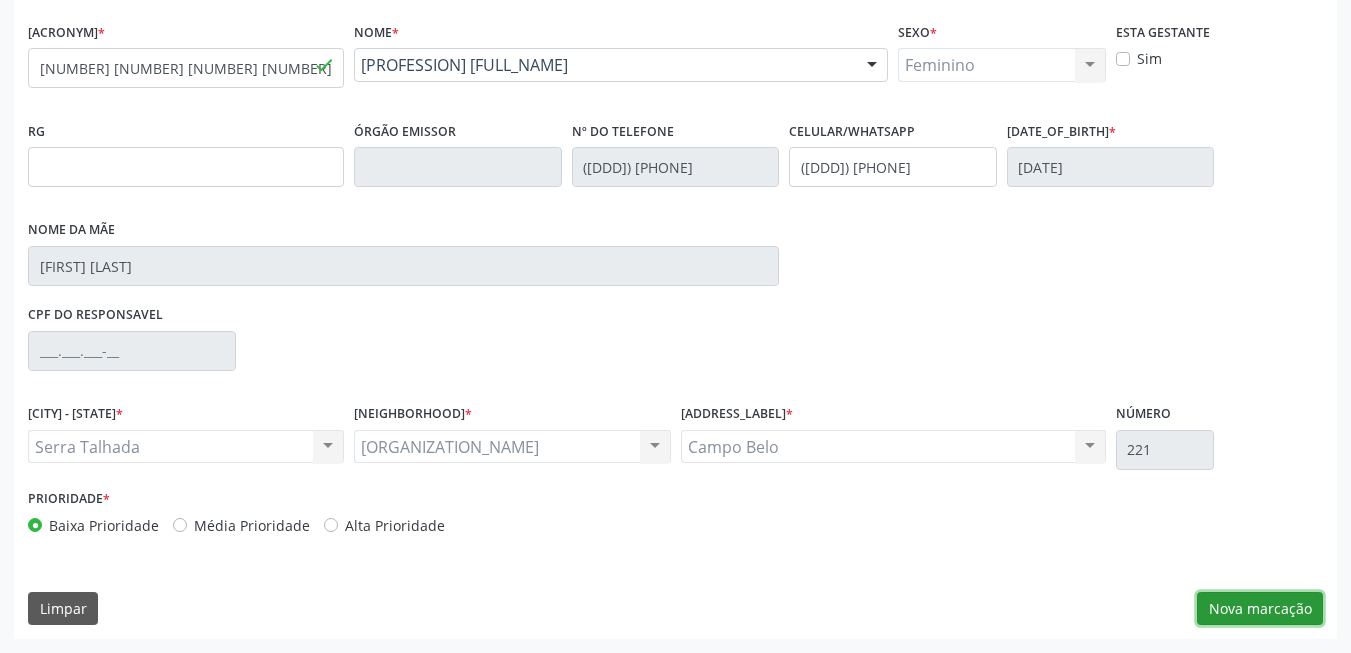 click on "Nova marcação" at bounding box center [1260, 609] 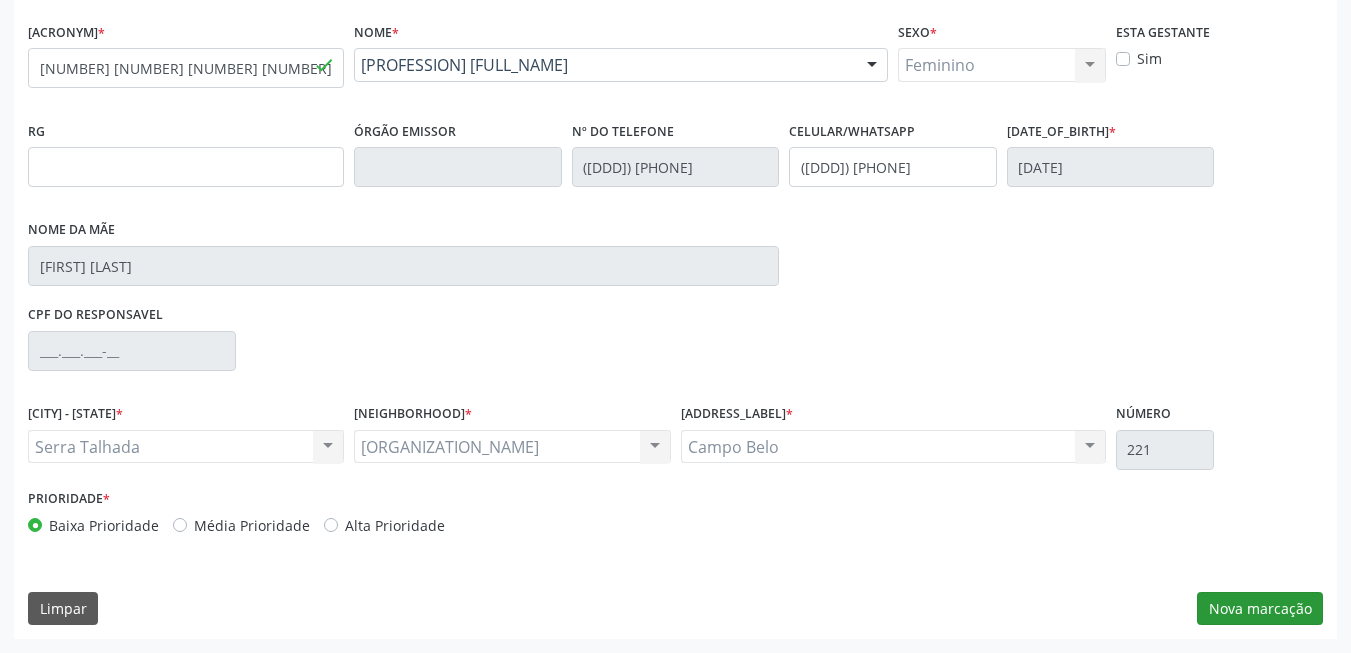 scroll, scrollTop: 253, scrollLeft: 0, axis: vertical 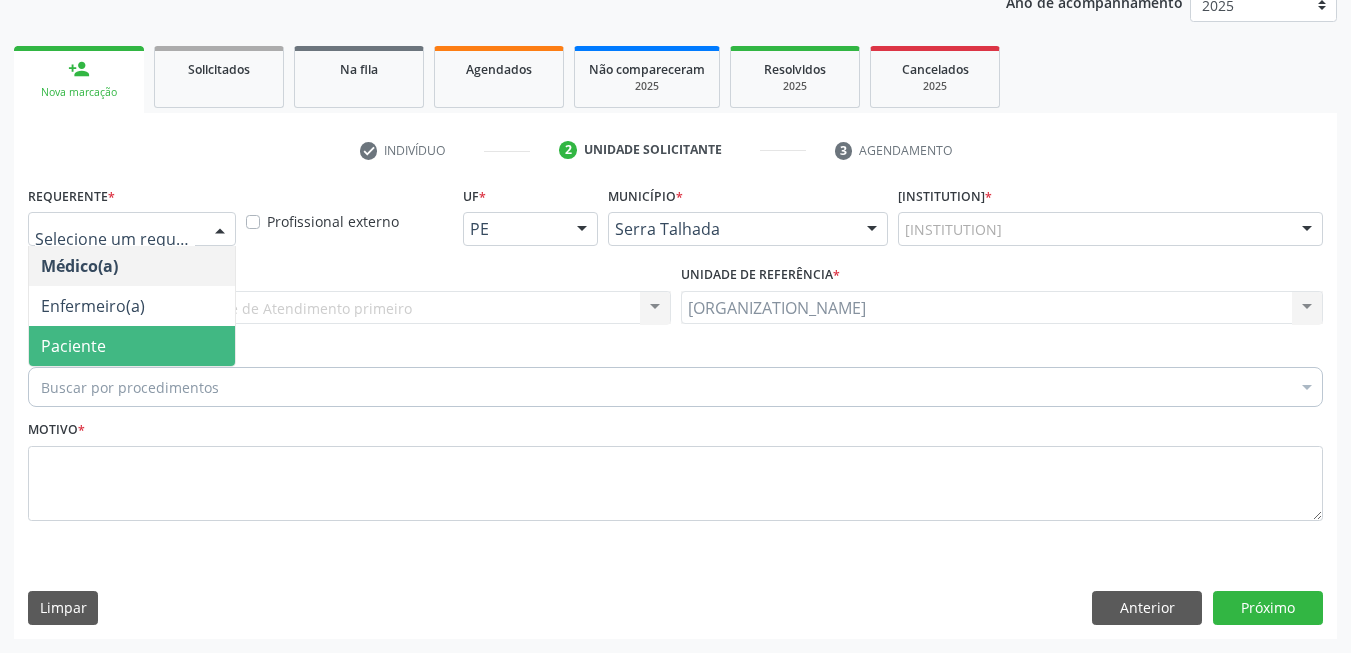 click on "Paciente" at bounding box center [132, 346] 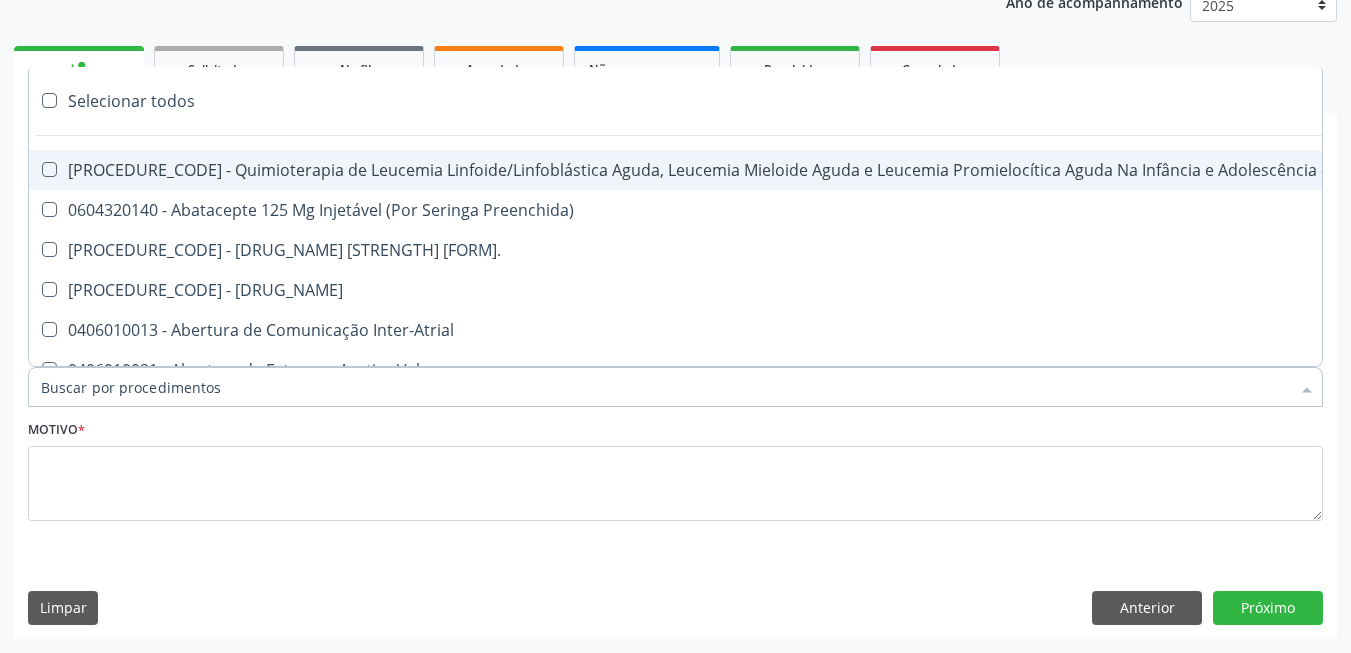 click at bounding box center (675, 387) 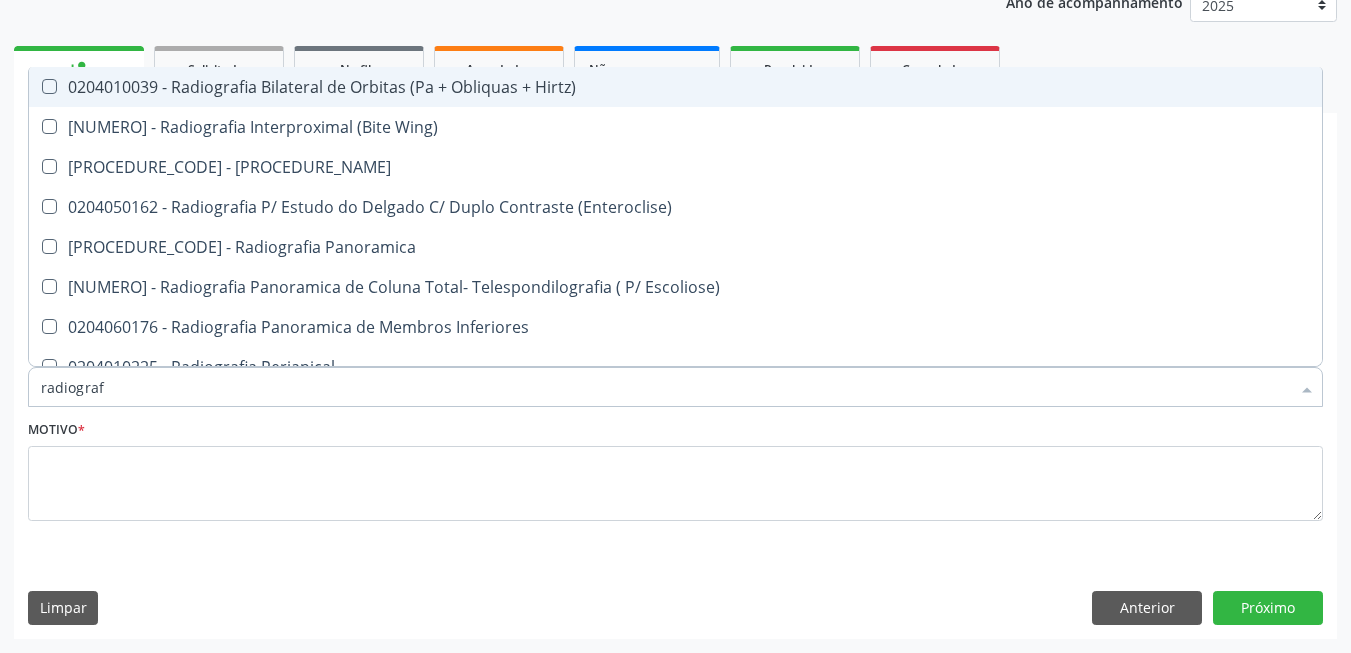 type on "radiografi" 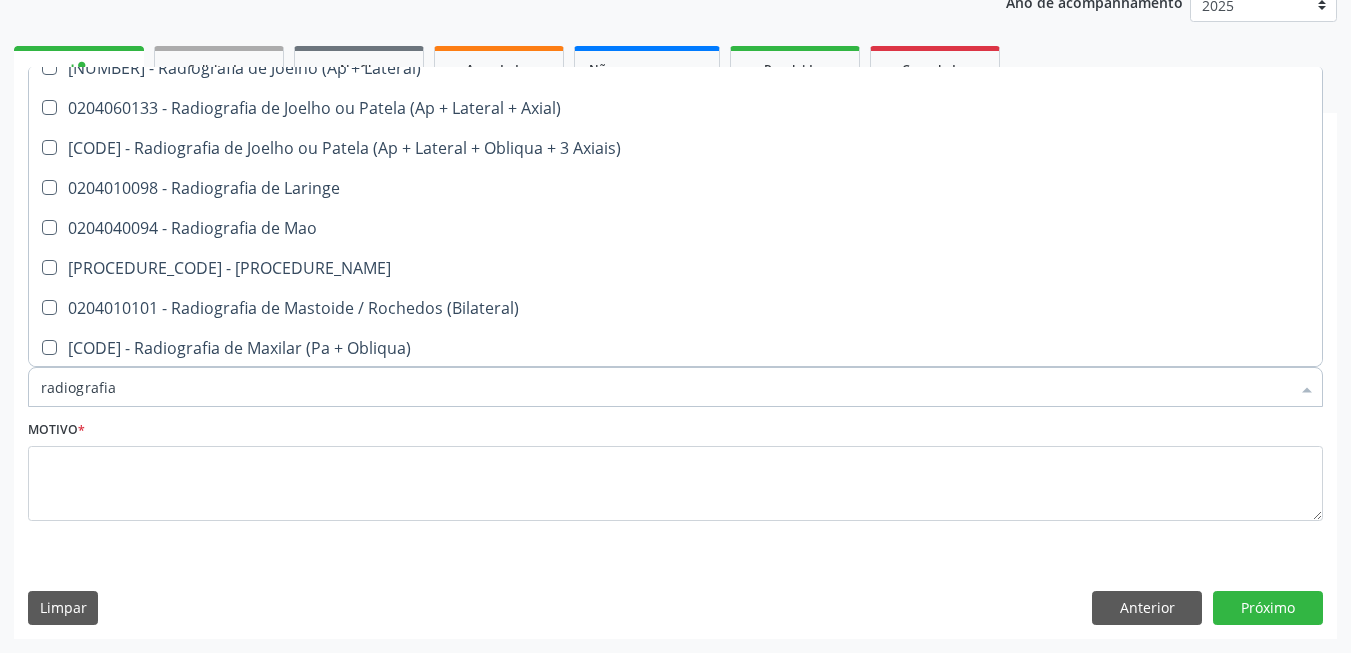 scroll, scrollTop: 1900, scrollLeft: 0, axis: vertical 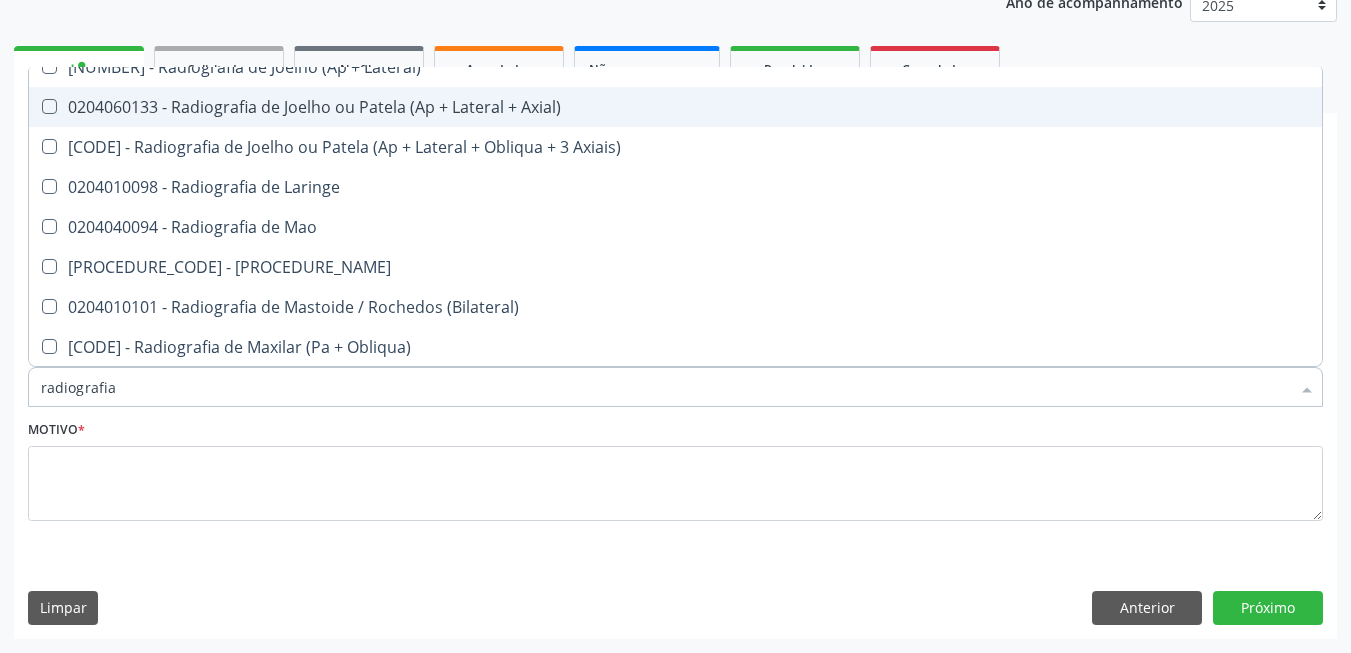 click on "0204060133 - Radiografia de Joelho ou Patela (Ap + Lateral + Axial)" at bounding box center (675, 107) 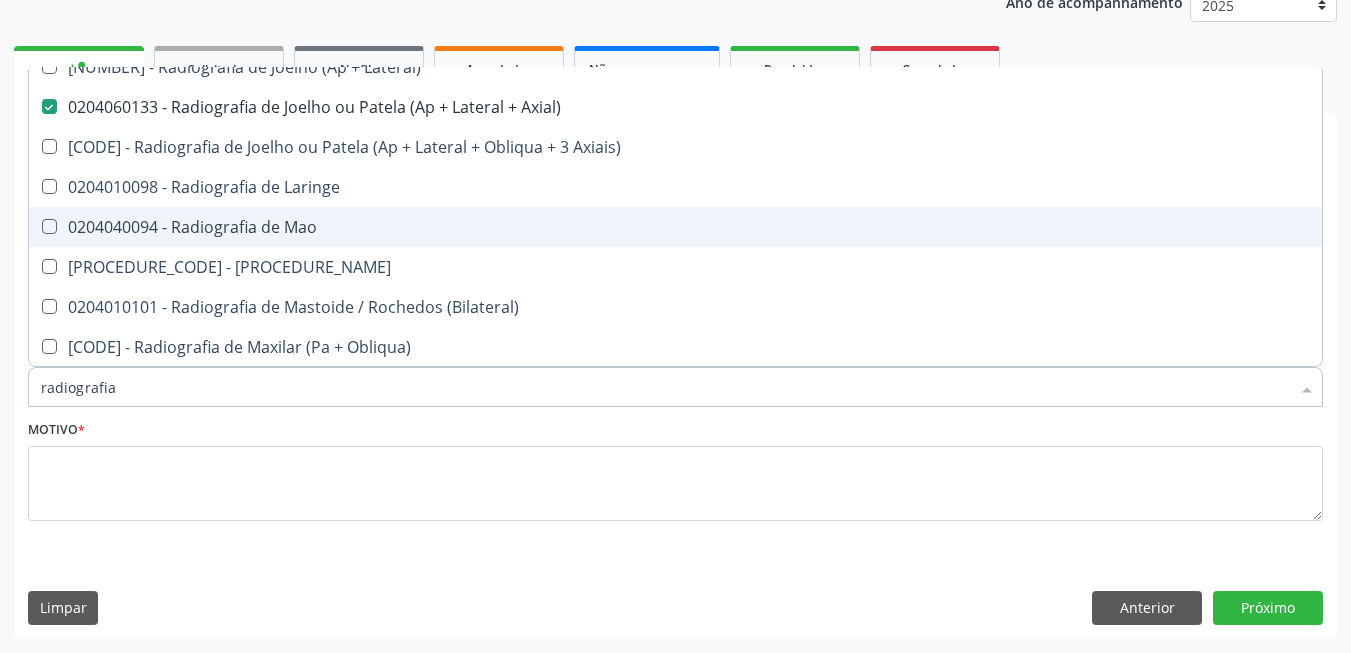 click on "0204040094 - Radiografia de Mao" at bounding box center (675, 227) 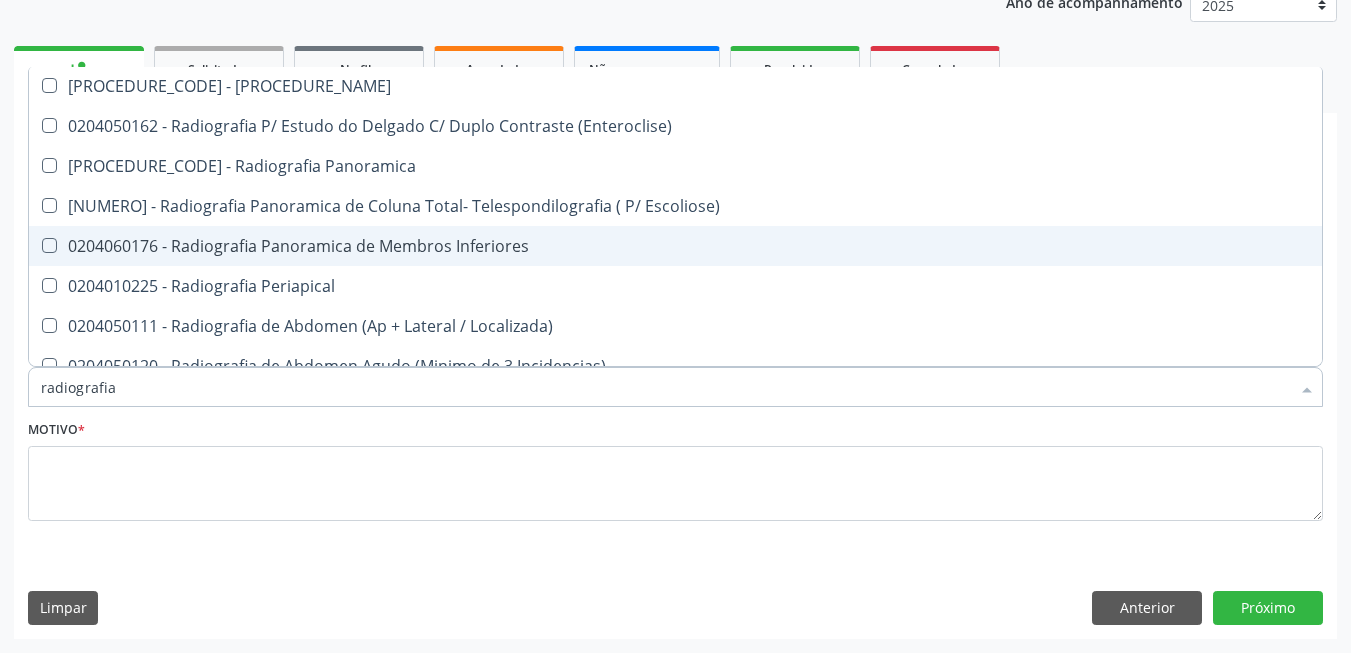 scroll, scrollTop: 0, scrollLeft: 0, axis: both 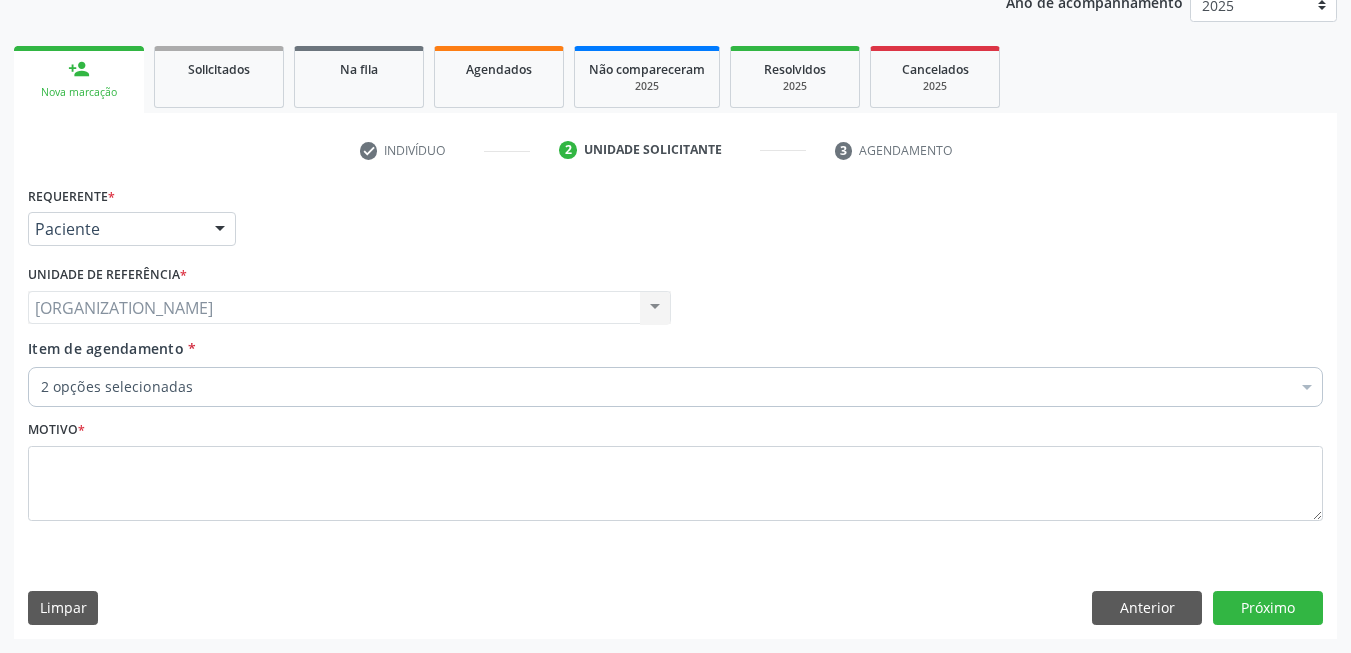 click on "2 opções selecionadas" at bounding box center [675, 387] 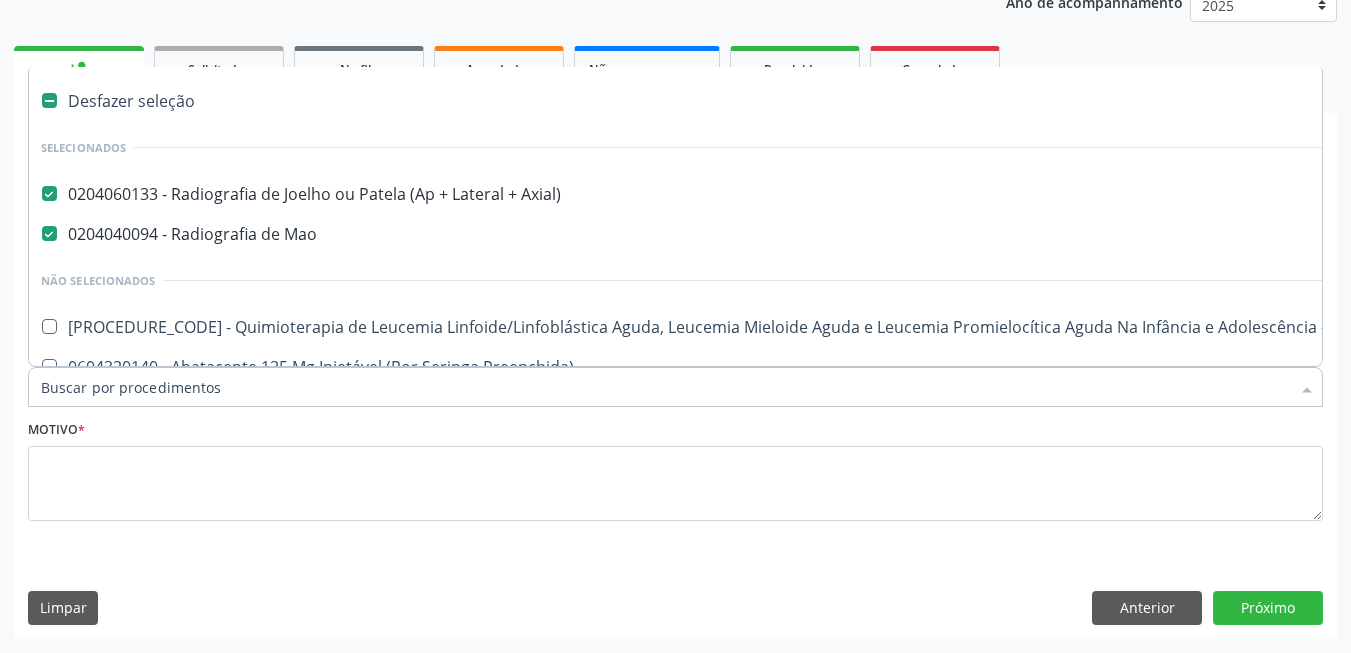 paste on "04.08.05.092-6" 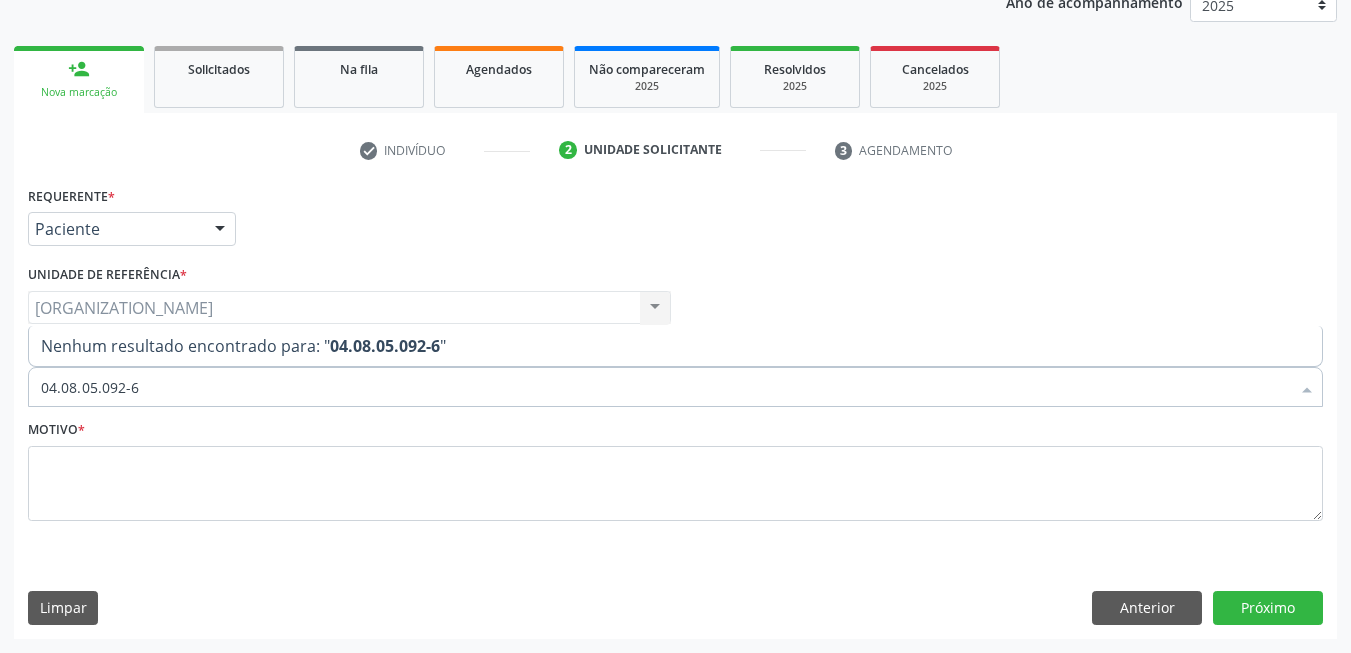 drag, startPoint x: 341, startPoint y: 387, endPoint x: 60, endPoint y: 389, distance: 281.0071 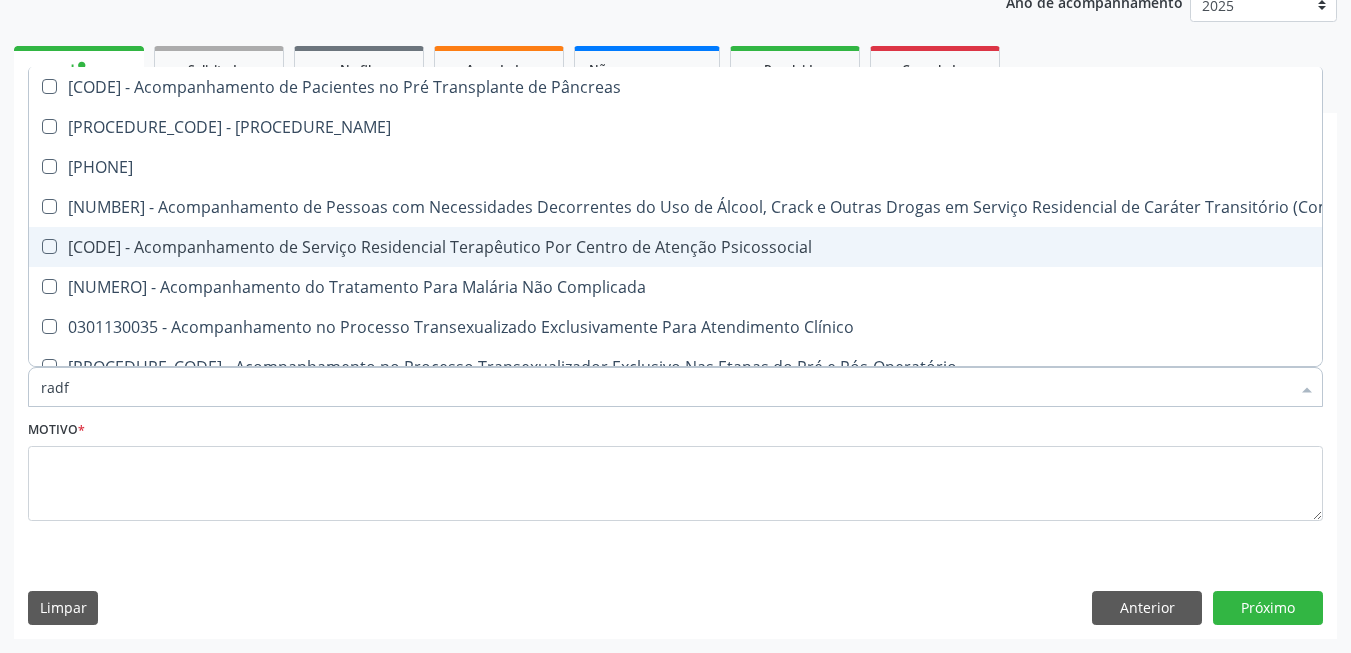 scroll, scrollTop: 0, scrollLeft: 0, axis: both 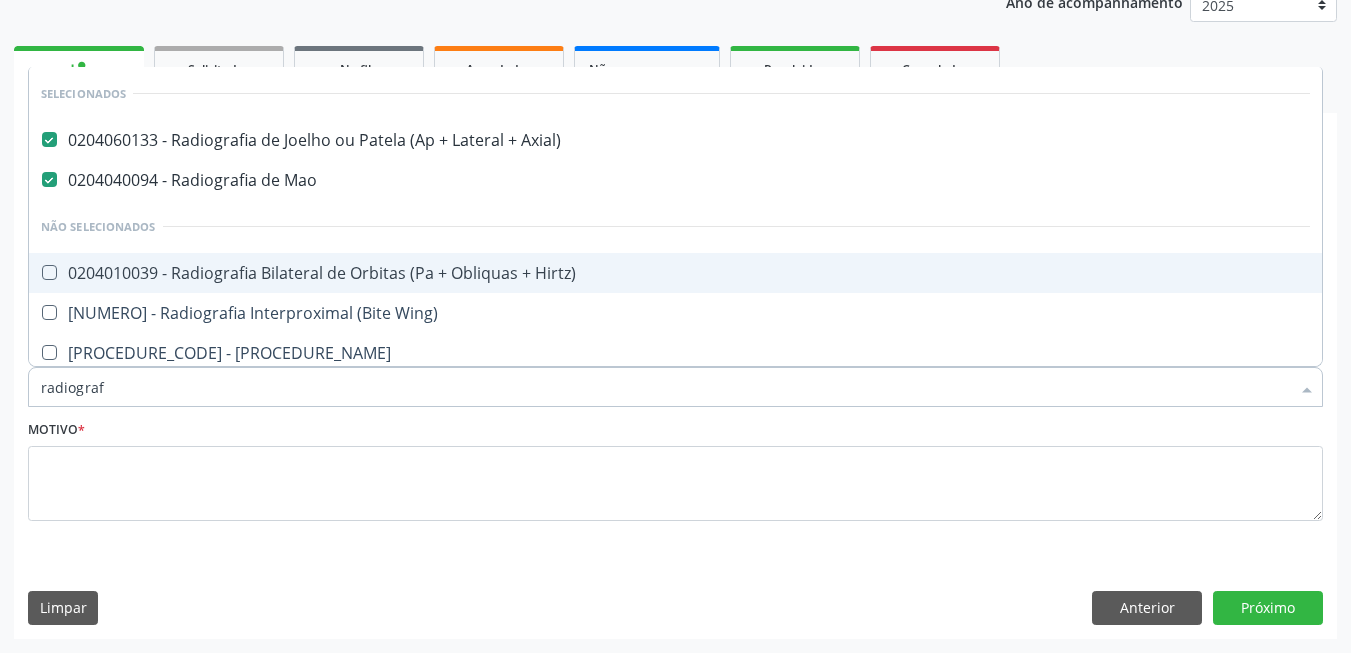 type on "radiografi" 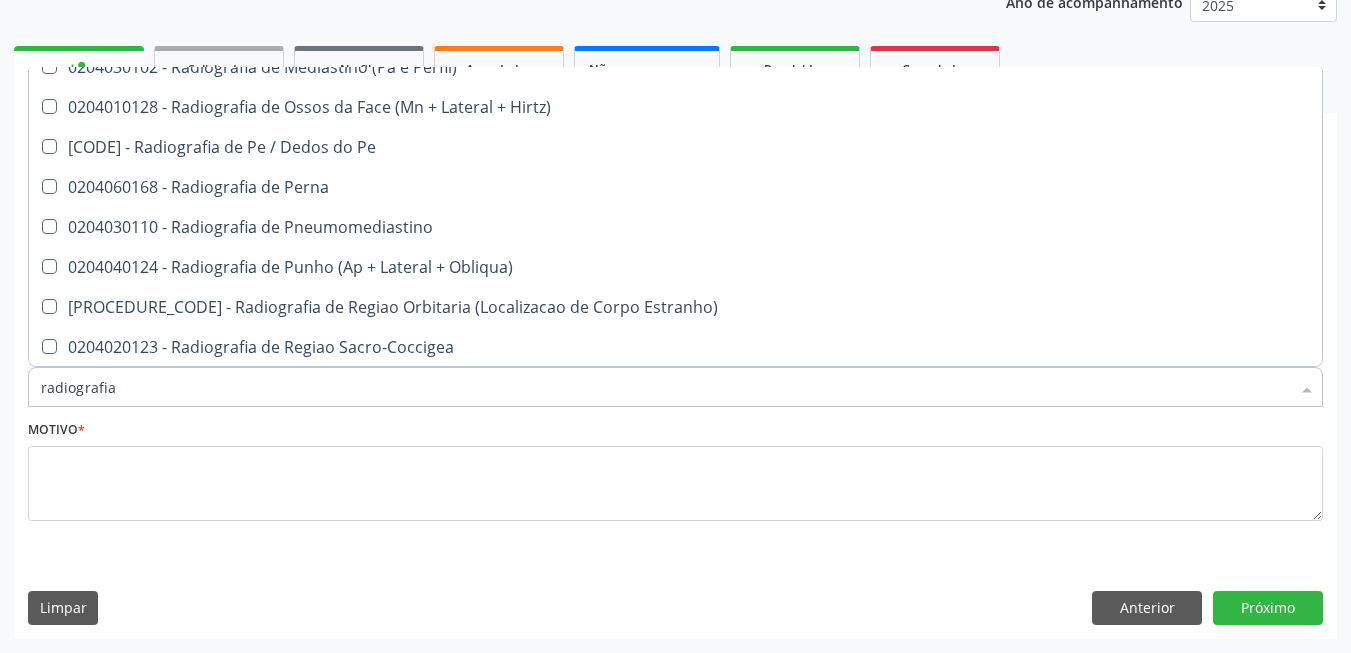 scroll, scrollTop: 2287, scrollLeft: 0, axis: vertical 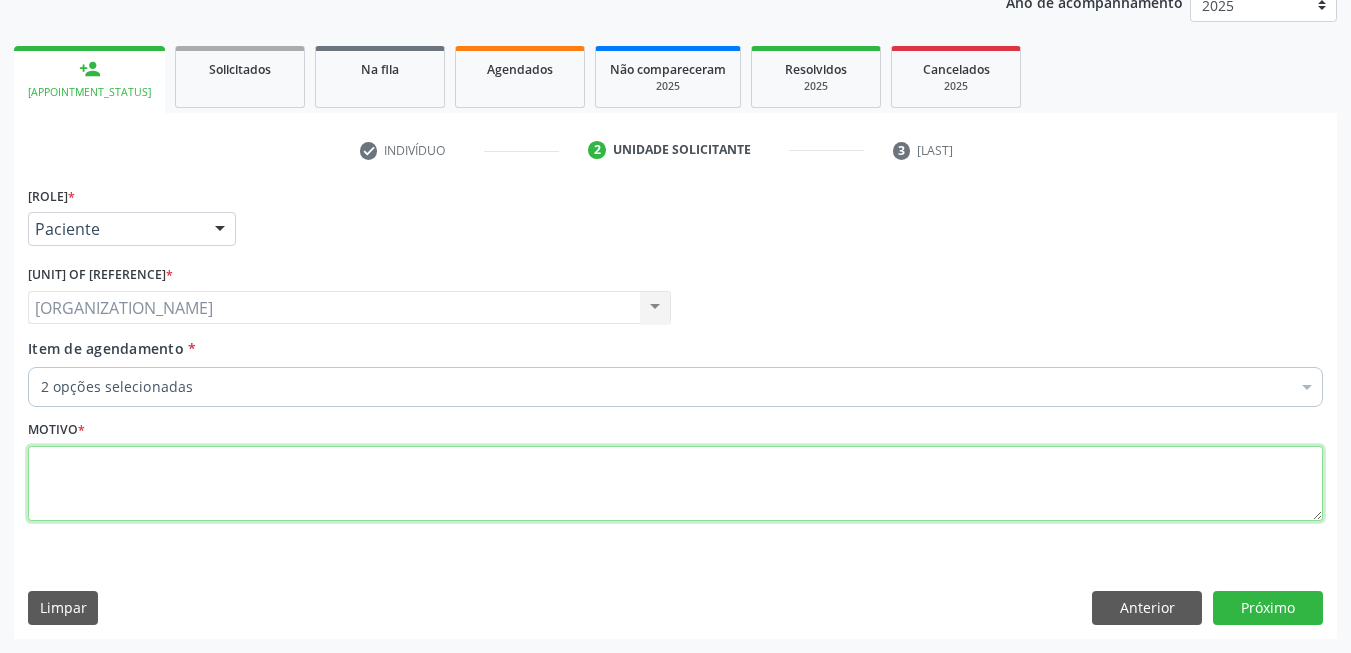 click at bounding box center [675, 484] 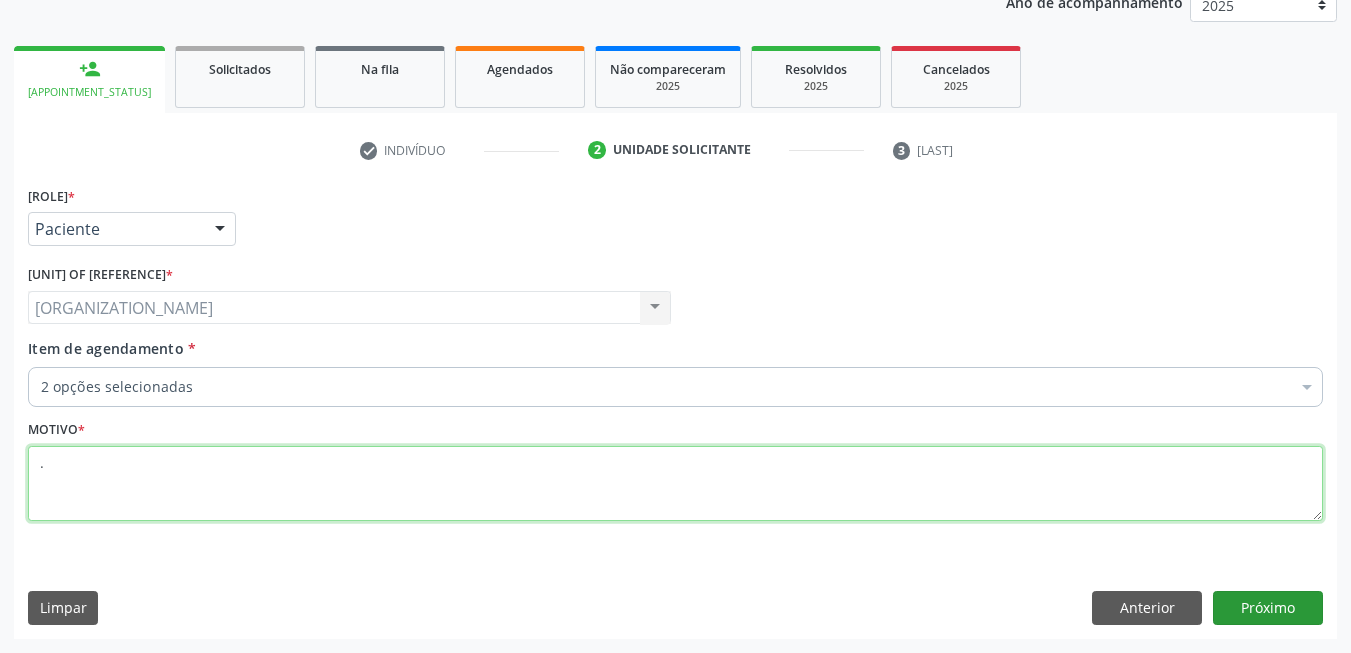 type on "." 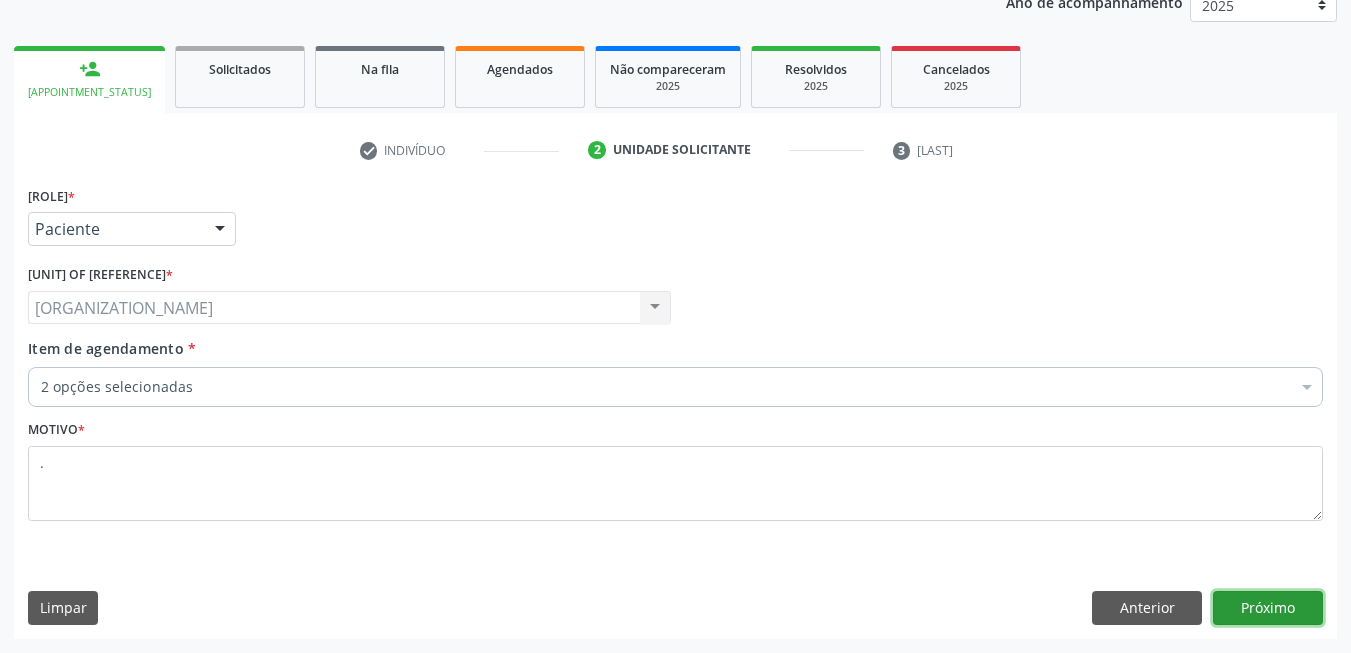 click on "Próximo" at bounding box center (1268, 608) 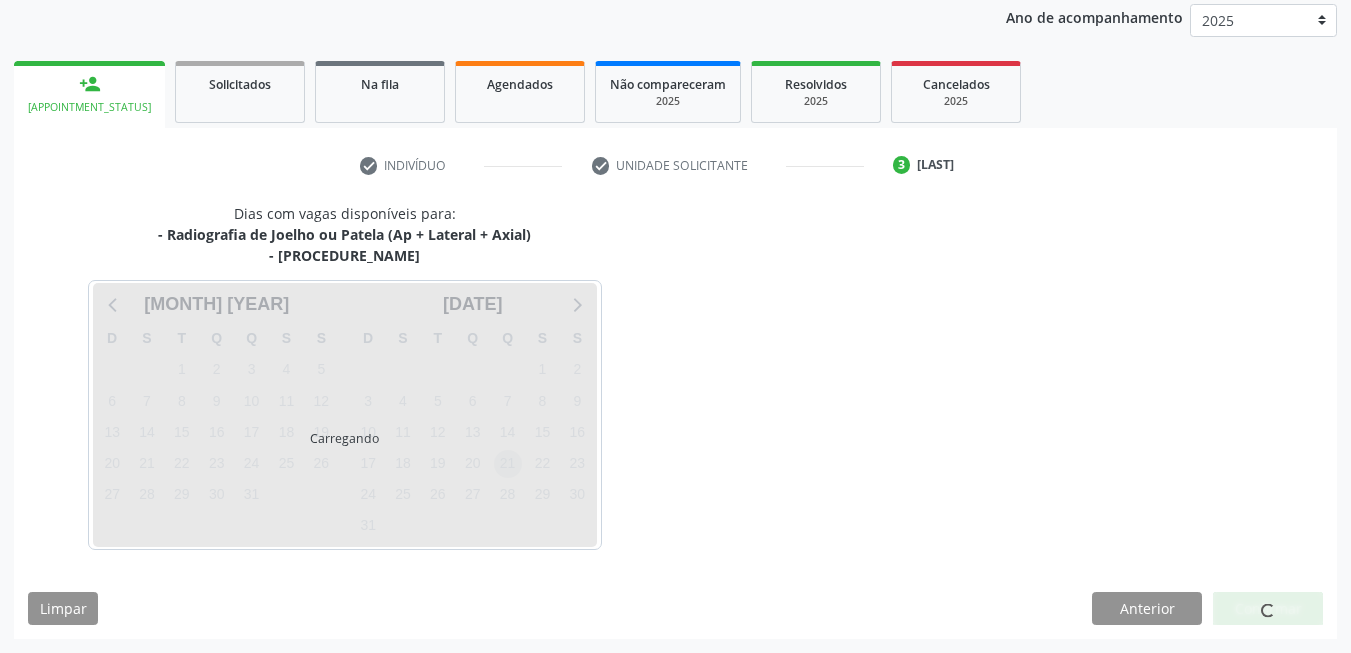 scroll, scrollTop: 238, scrollLeft: 0, axis: vertical 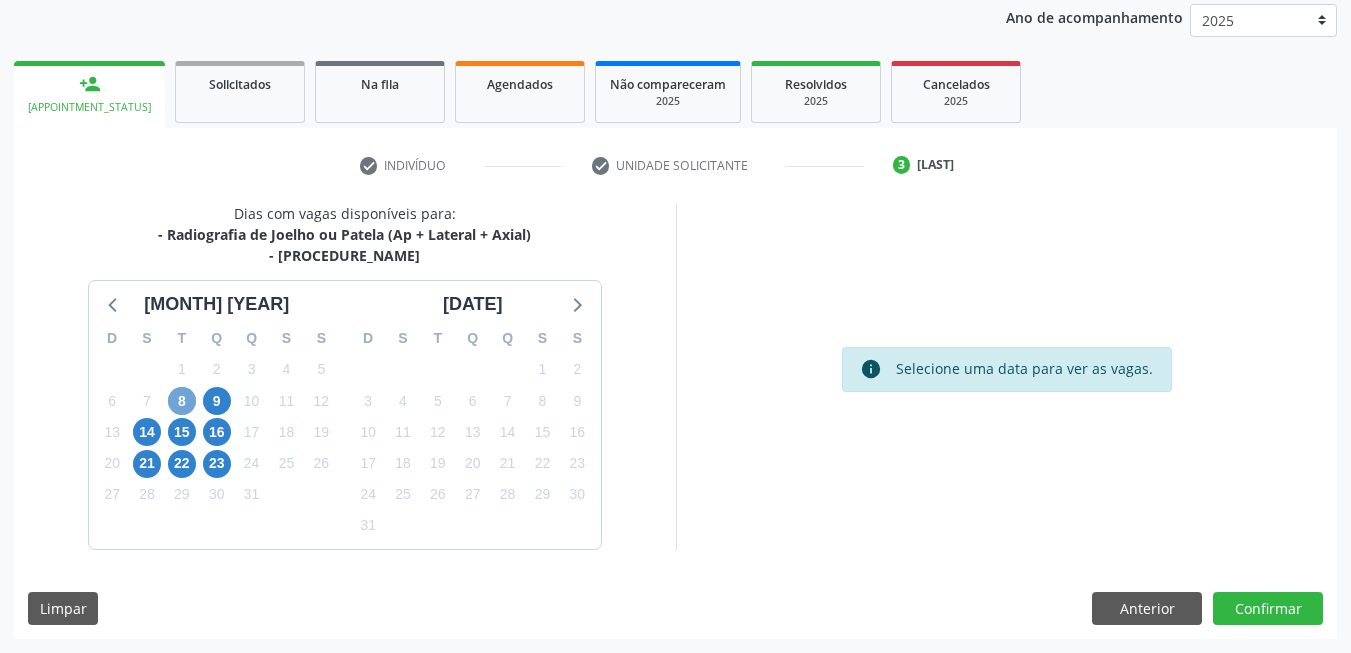 click on "8" at bounding box center [182, 401] 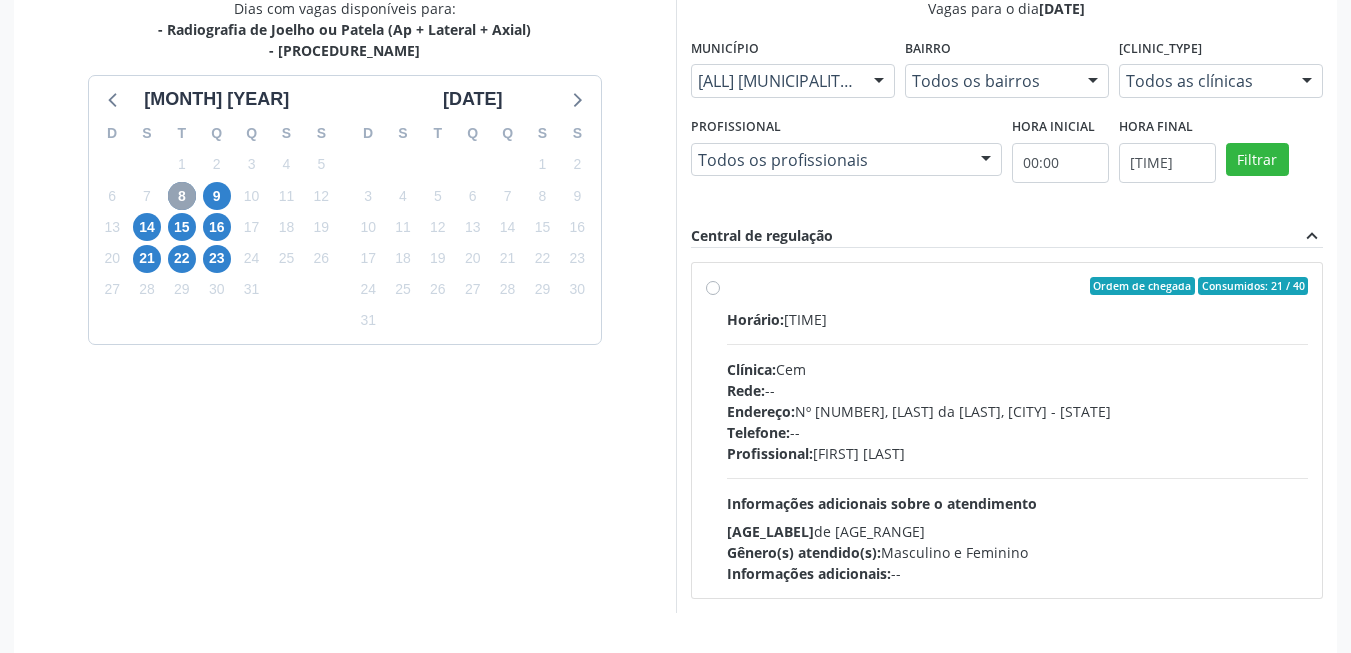 scroll, scrollTop: 506, scrollLeft: 0, axis: vertical 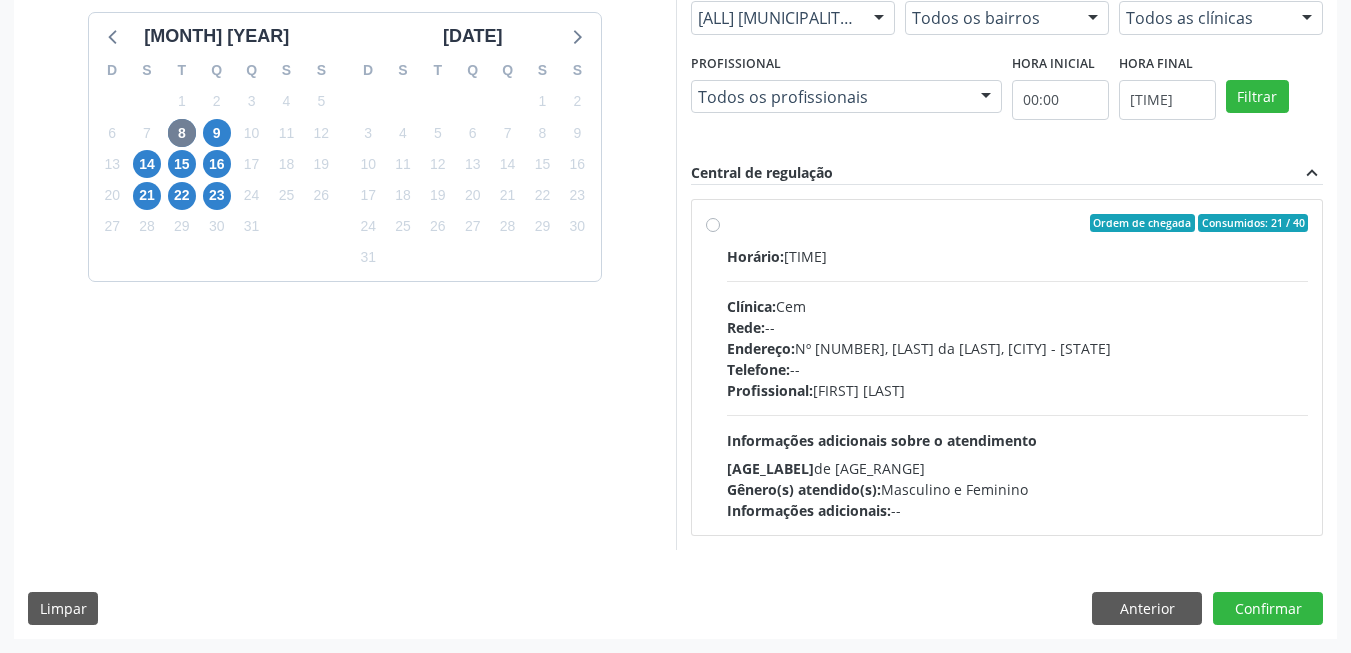 click on "Horário:   07:00
Clínica:  Cem
Rede:
--
Endereço:   Casa, nº [NUMBER], Nossa Senhora da Pen, [CITY] - [STATE]
Telefone:   --
Profissional:
[FIRST] [LAST]
Informações adicionais sobre o atendimento
Idade de atendimento:
de 0 a 120 anos
Gênero(s) atendido(s):
Masculino e Feminino
Informações adicionais:
--" at bounding box center (1018, 383) 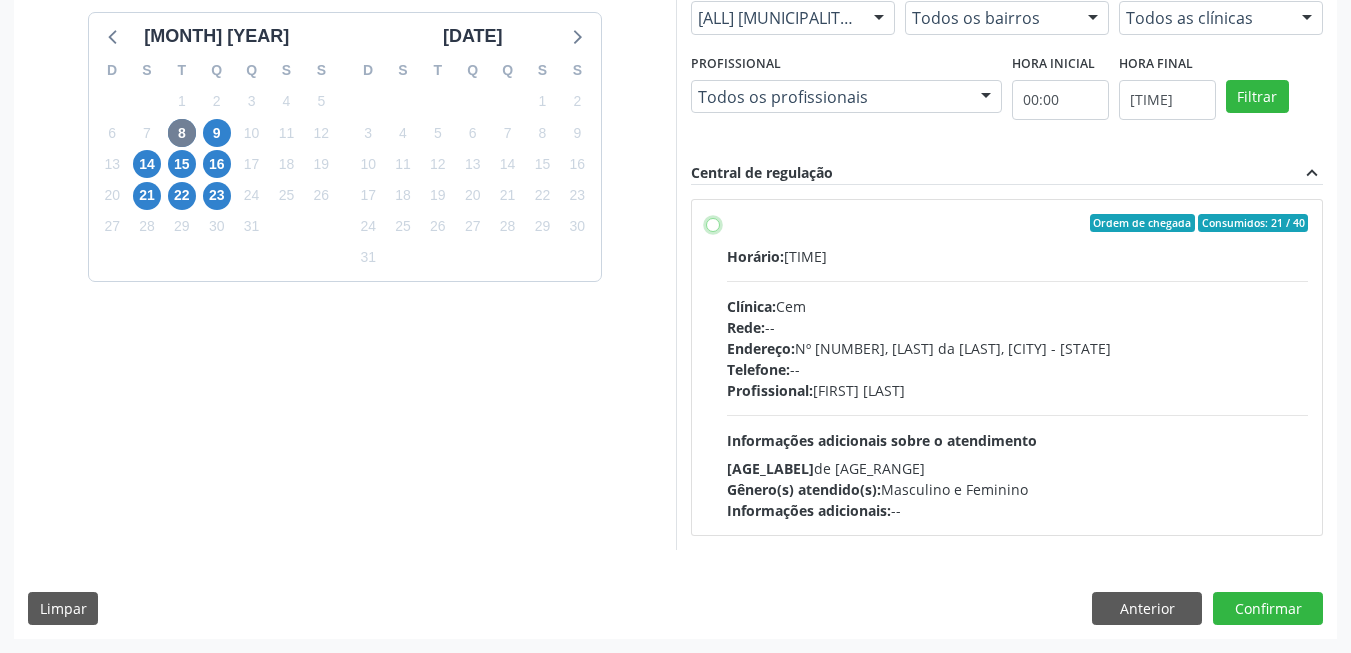 click on "Ordem de chegada
Consumidos: 21 / 40
Horário:   07:00
Clínica:  Cem
Rede:
--
Endereço:   Casa, nº 393, Nossa Senhora da Pen, Serra Talhada - PE
Telefone:   --
Profissional:
Ebenone Antonio da Silva
Informações adicionais sobre o atendimento
Idade de atendimento:
de 0 a 120 anos
Gênero(s) atendido(s):
Masculino e Feminino
Informações adicionais:
--" at bounding box center (713, 223) 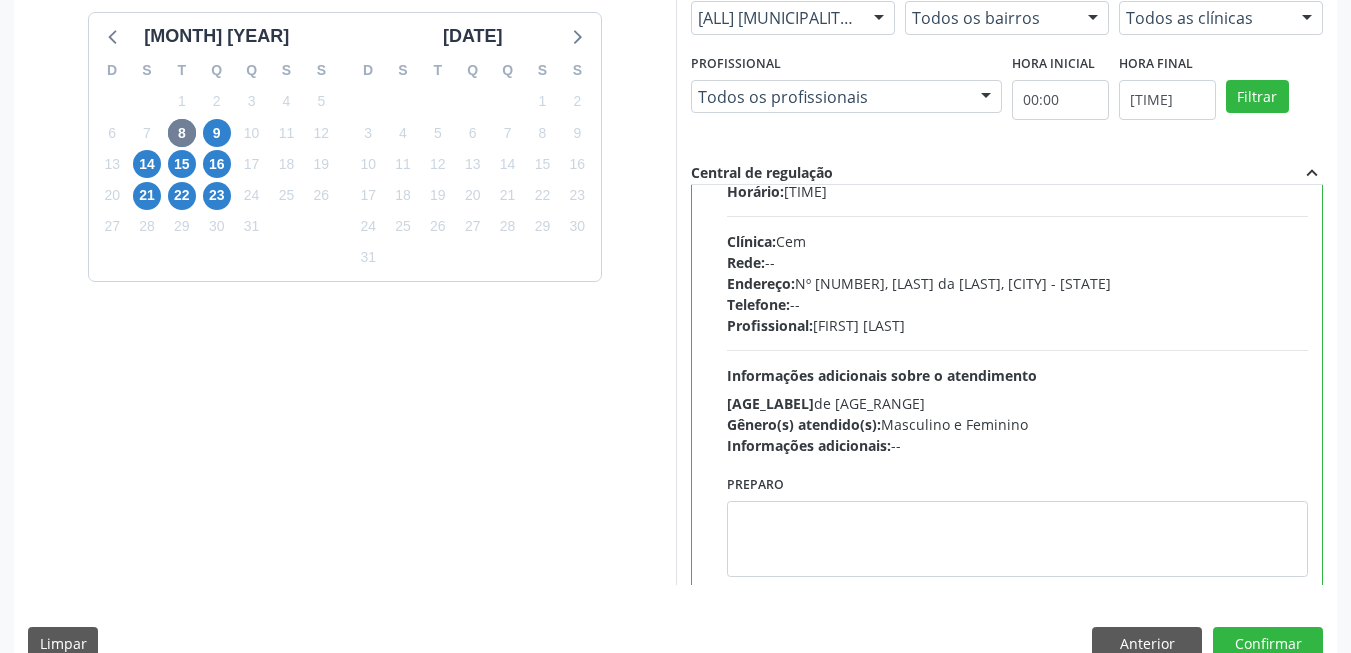 scroll, scrollTop: 99, scrollLeft: 0, axis: vertical 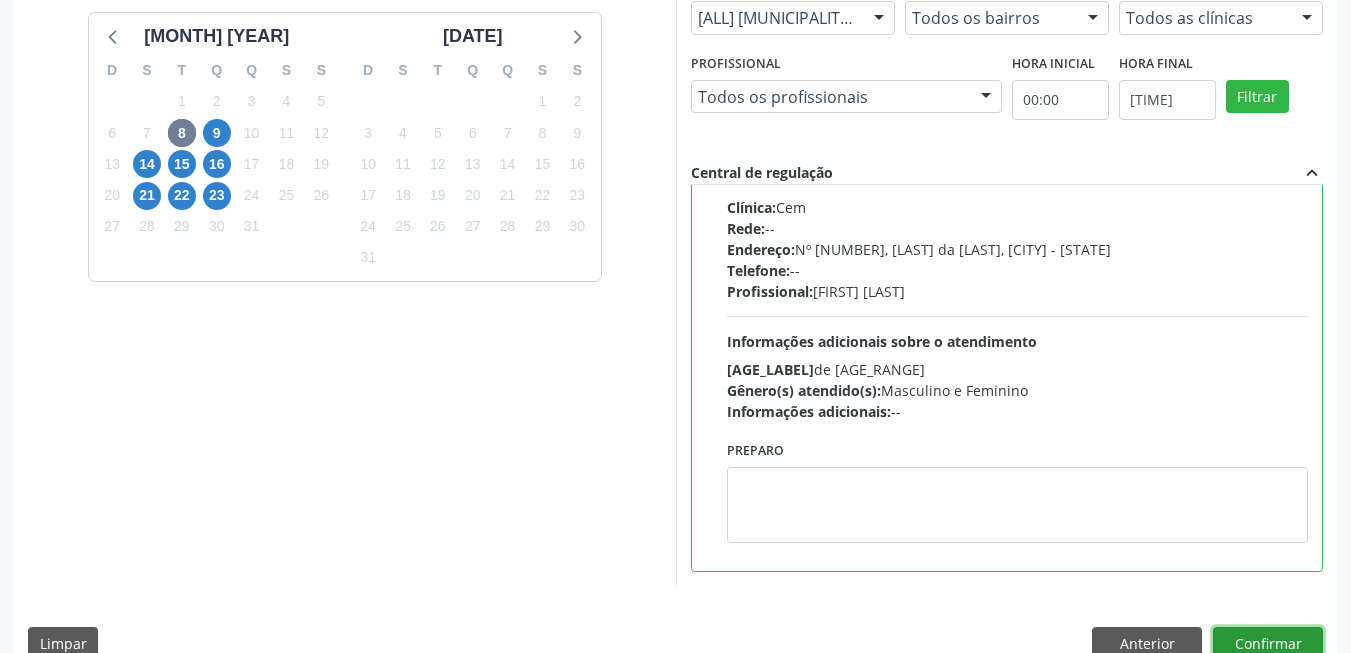 click on "Confirmar" at bounding box center [1268, 644] 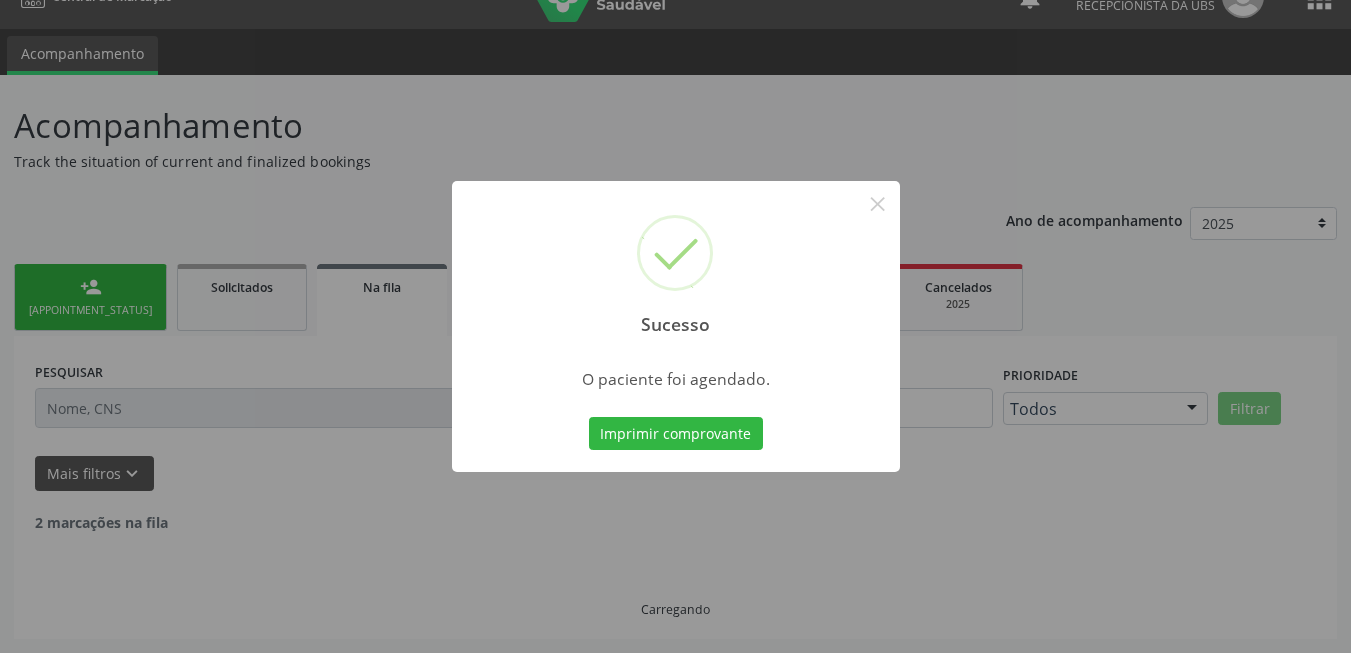 scroll, scrollTop: 14, scrollLeft: 0, axis: vertical 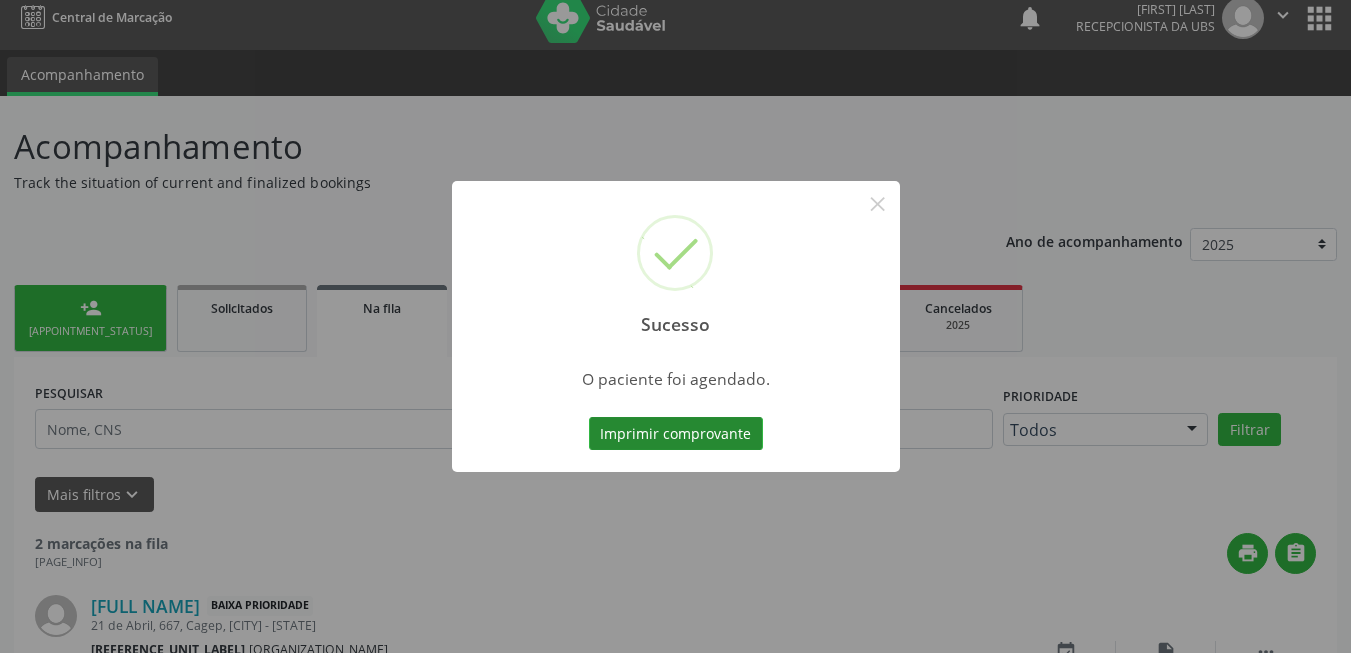 click on "Imprimir comprovante" at bounding box center [676, 434] 